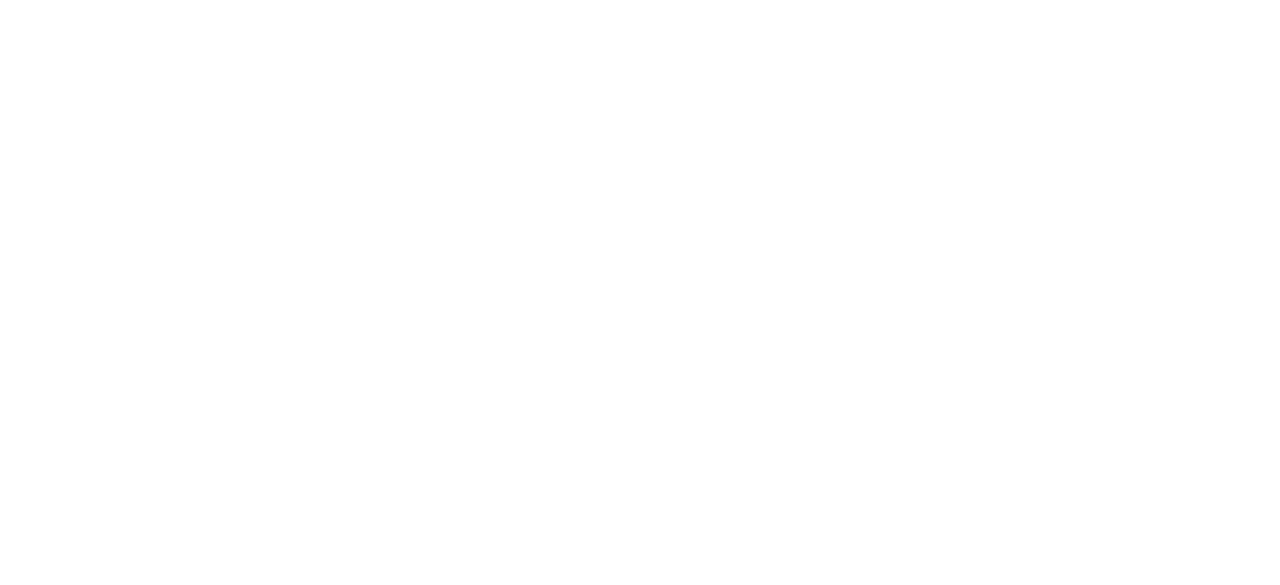 scroll, scrollTop: 0, scrollLeft: 0, axis: both 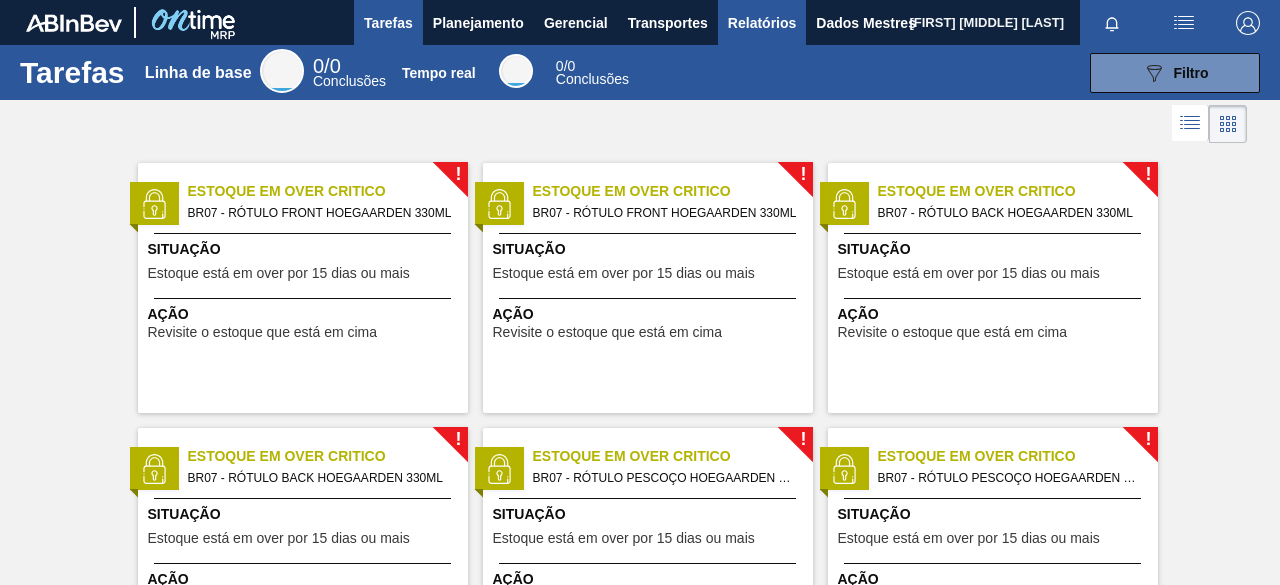 click on "Relatórios" at bounding box center [762, 22] 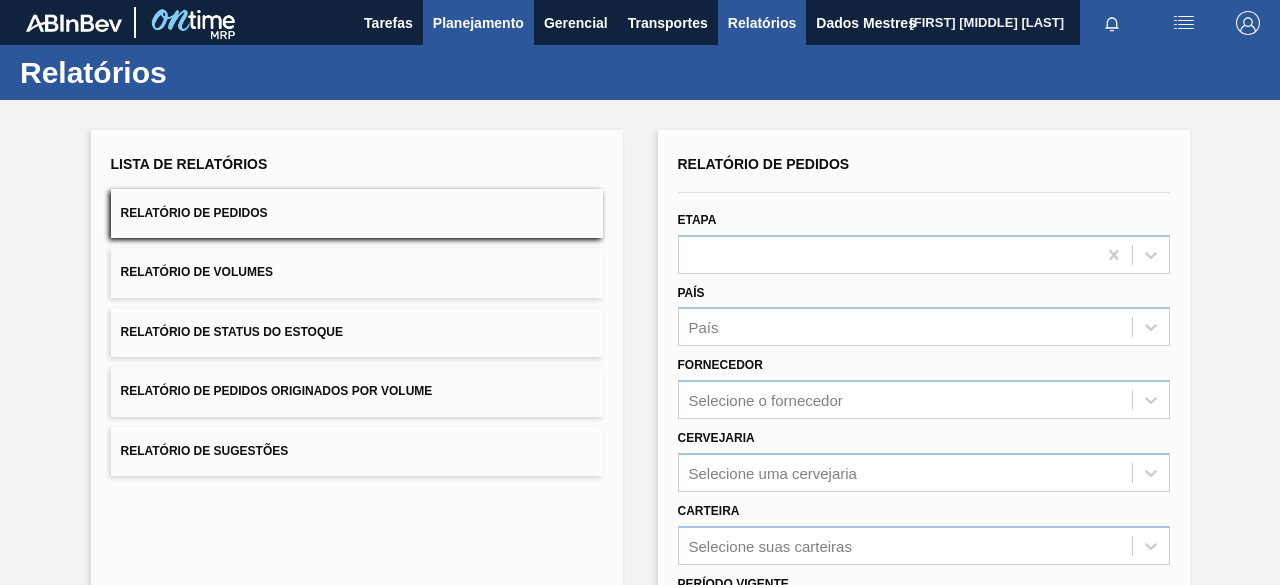 click on "Planejamento" at bounding box center [478, 23] 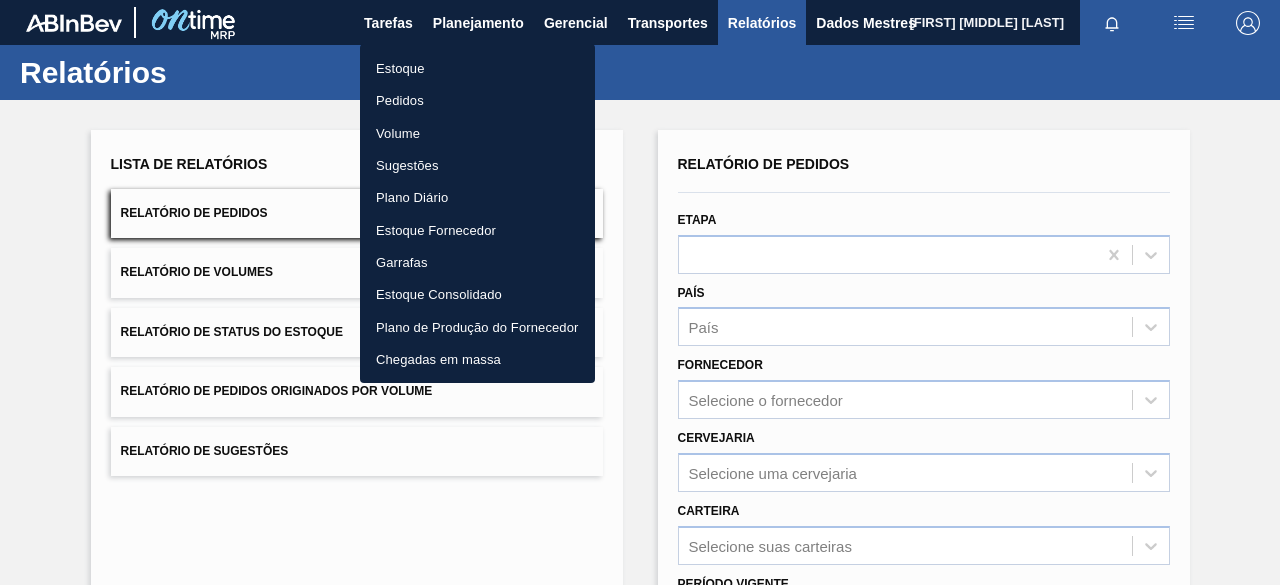 click on "Pedidos" at bounding box center [477, 100] 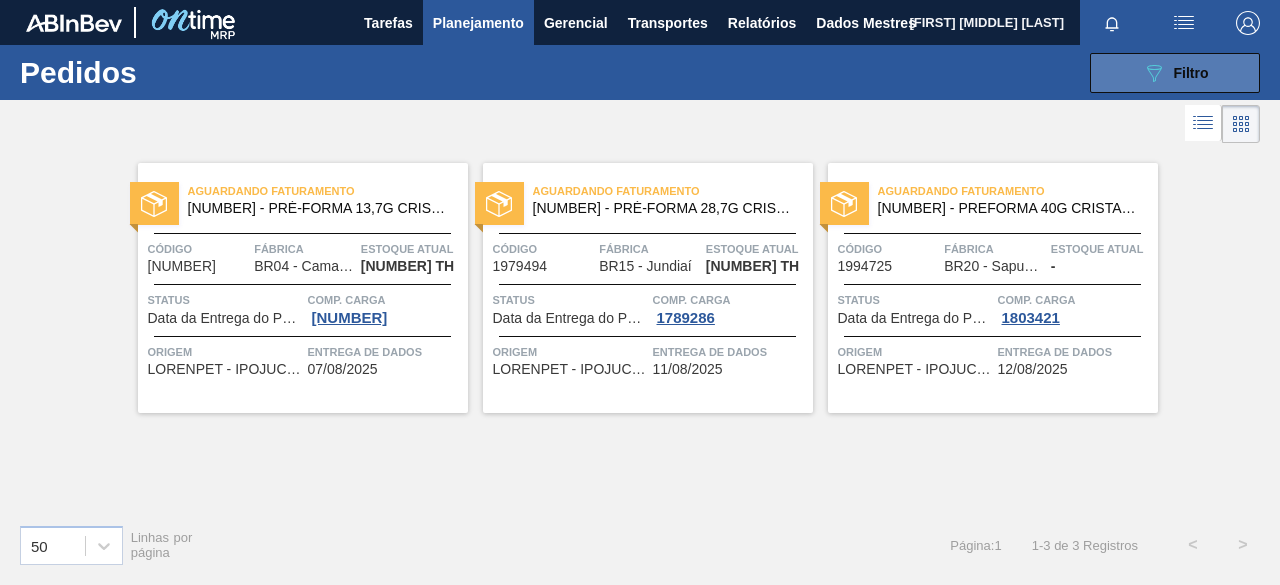click on "089F7B8B-B2A5-4AFE-B5C0-19BA573D28AC Filtro" at bounding box center (1175, 73) 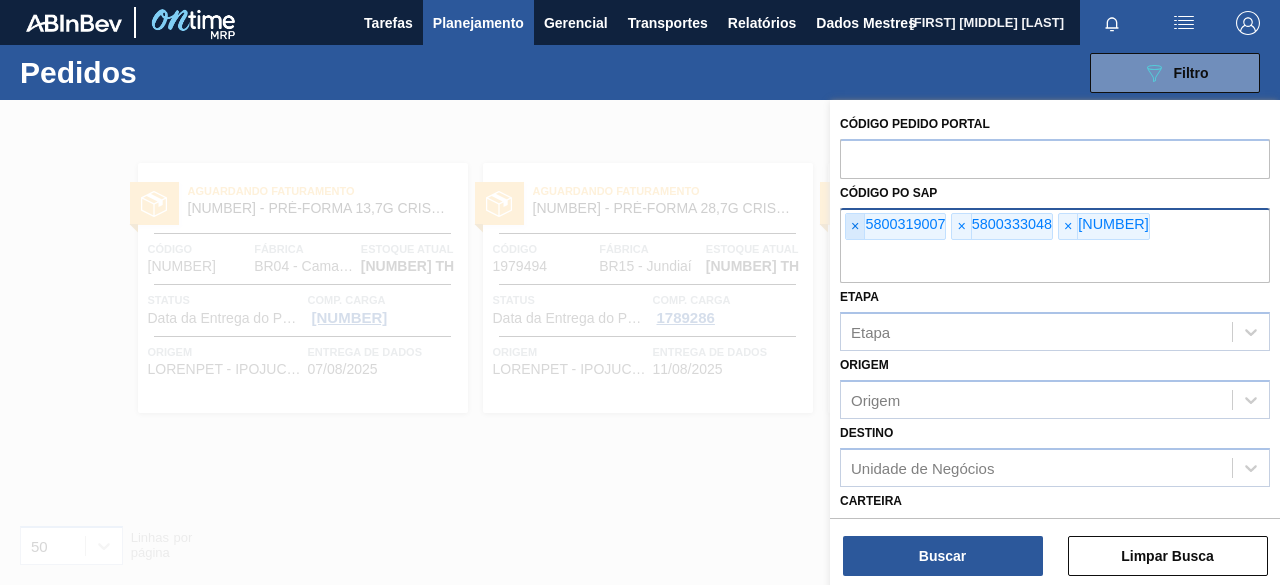 click on "×" at bounding box center [855, 227] 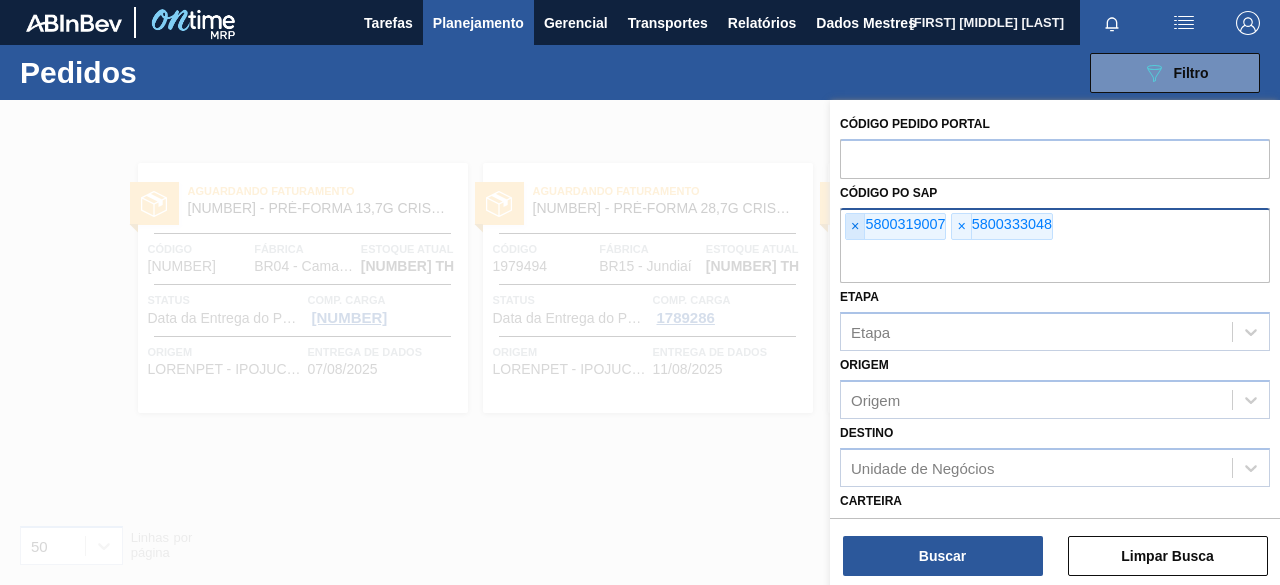 click on "×" at bounding box center [855, 227] 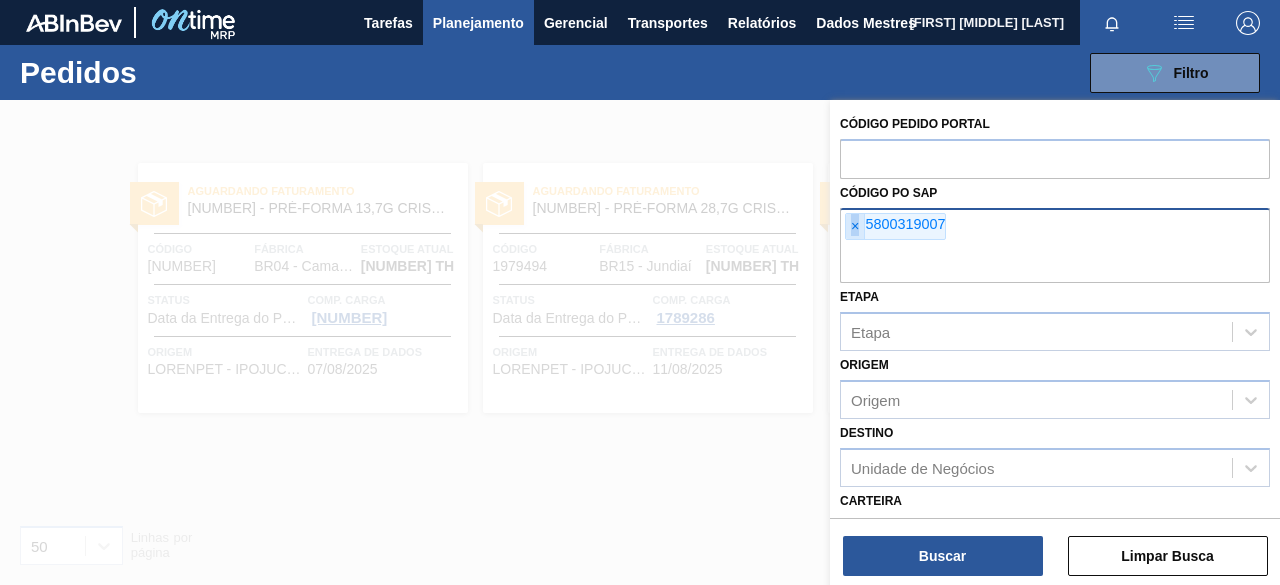 click on "×" at bounding box center [855, 227] 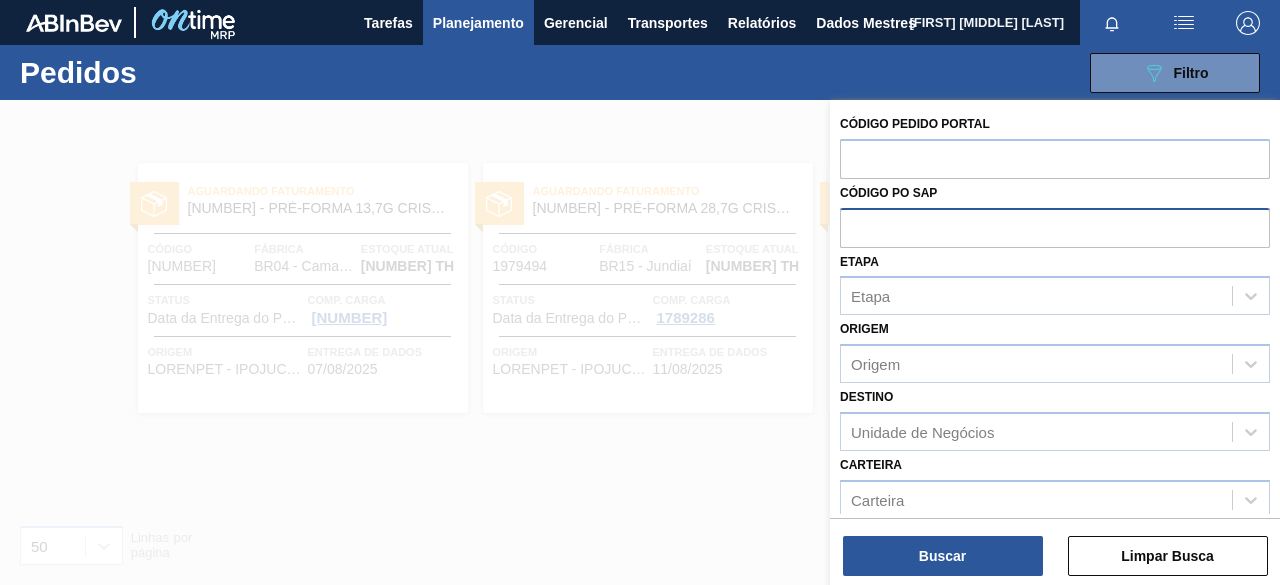 paste 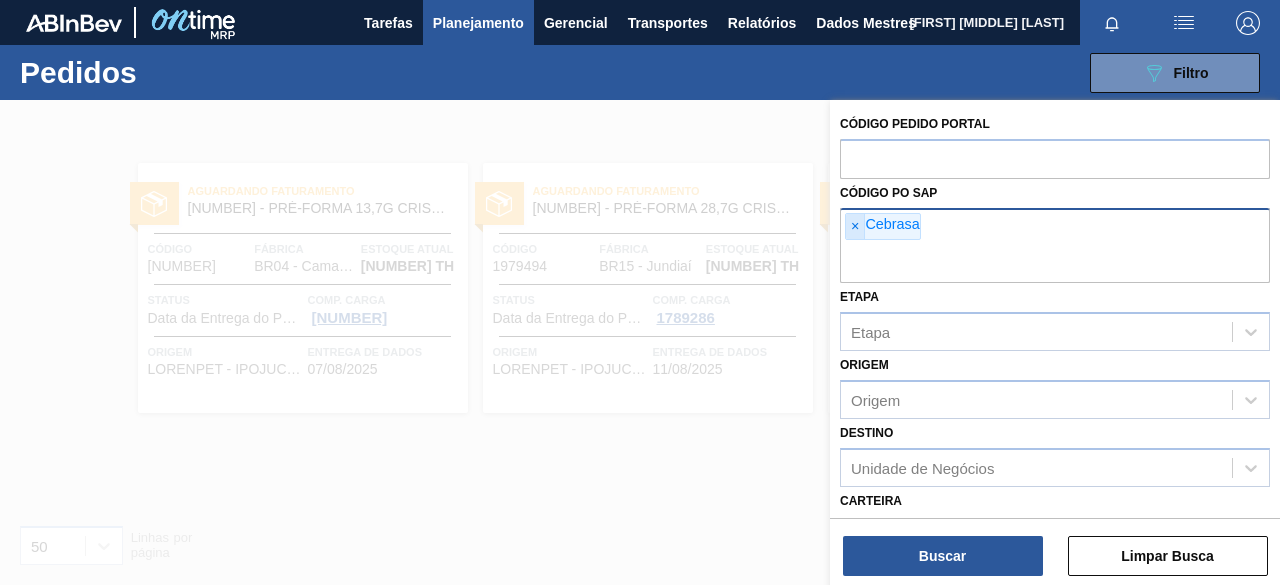 click on "×" at bounding box center [855, 227] 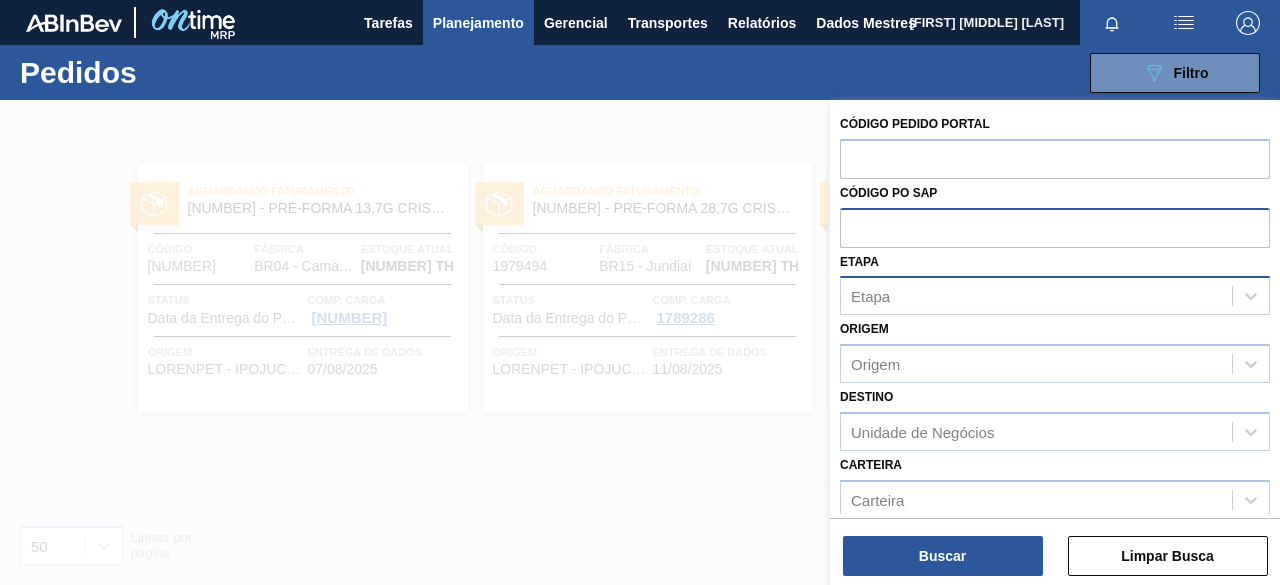paste on "[NUMBER]" 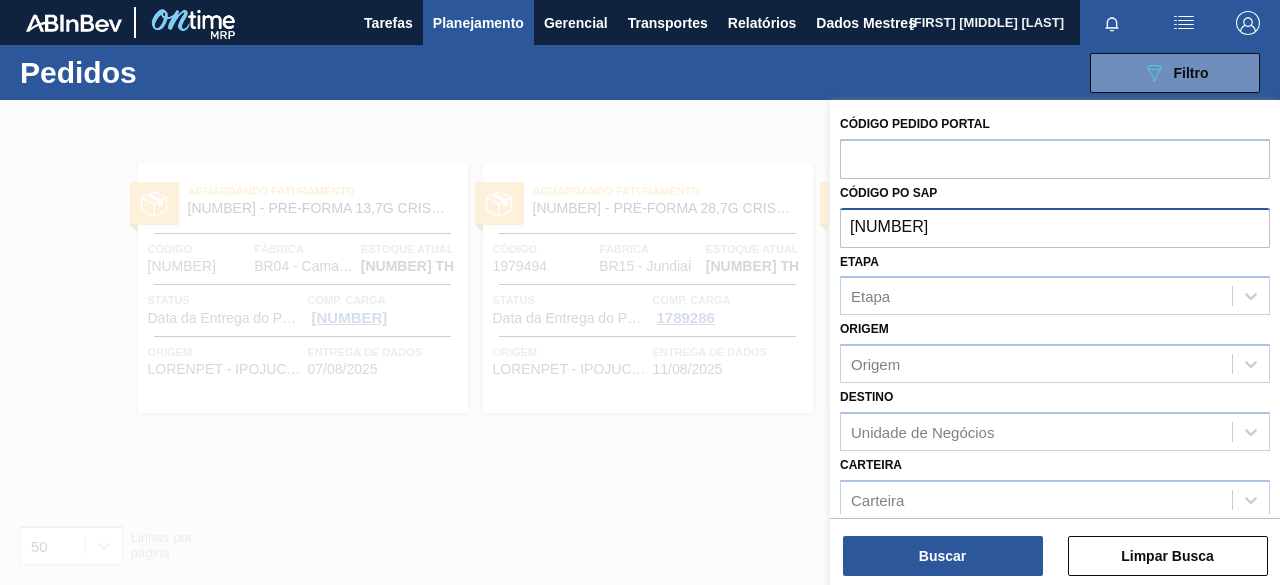 click on "[NUMBER]" at bounding box center [1055, 227] 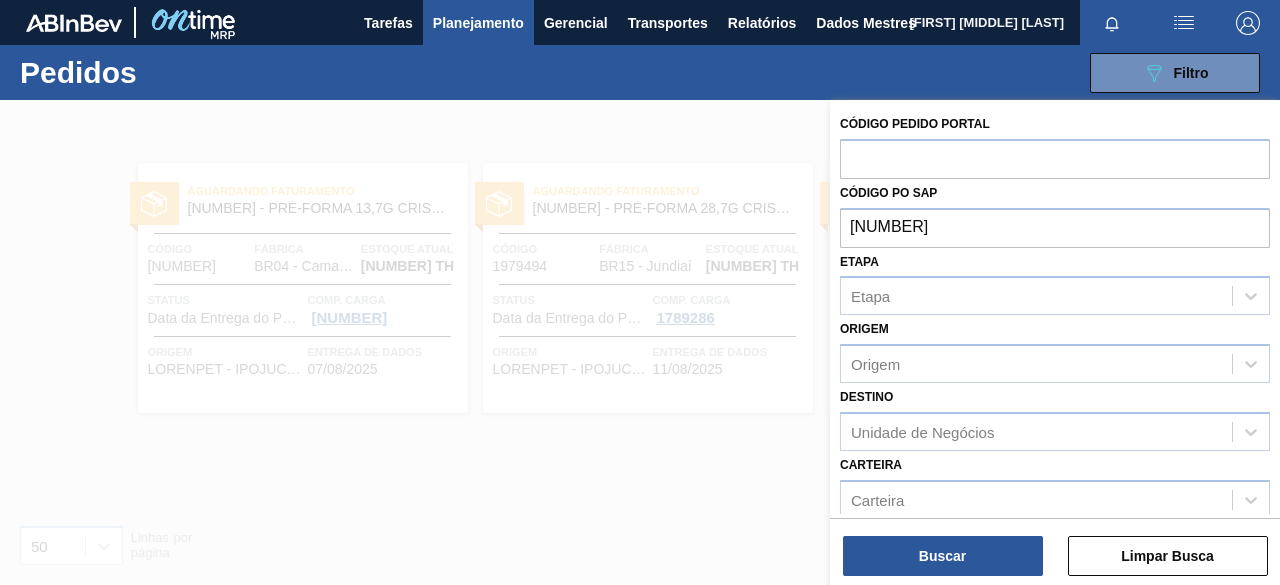 drag, startPoint x: 954, startPoint y: 232, endPoint x: 800, endPoint y: 207, distance: 156.01602 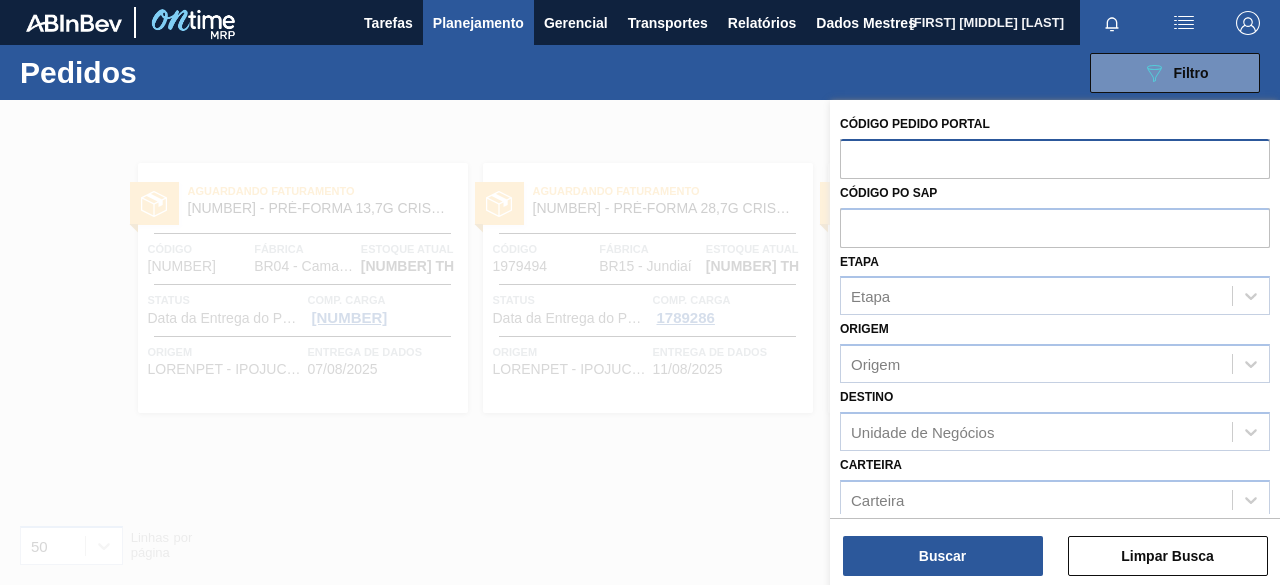 click at bounding box center [1055, 158] 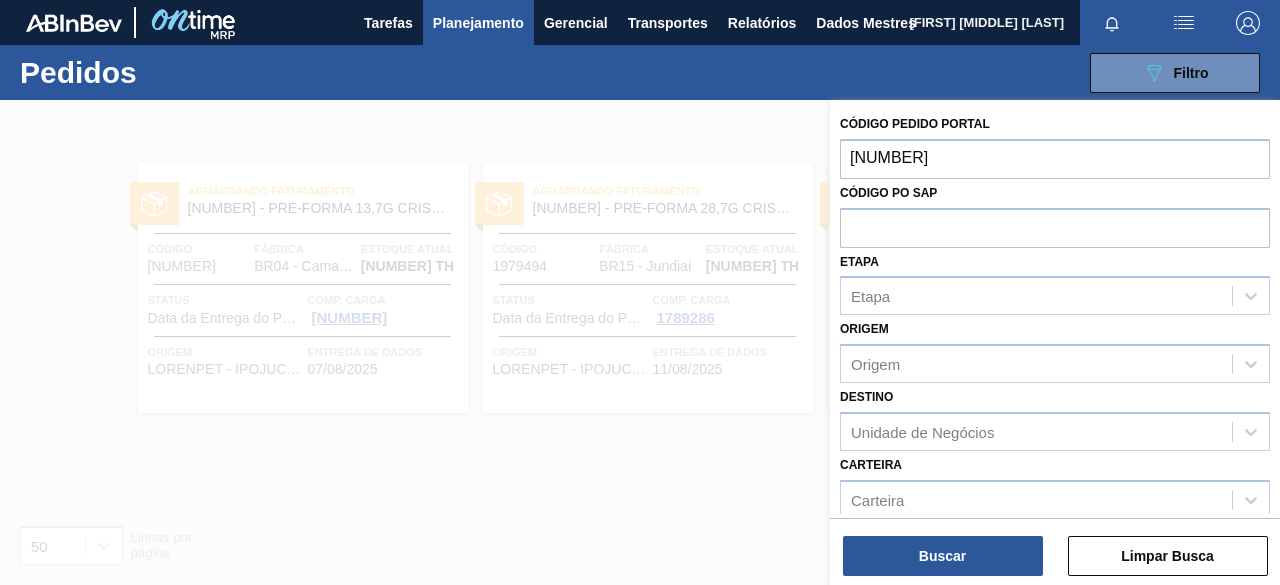 type 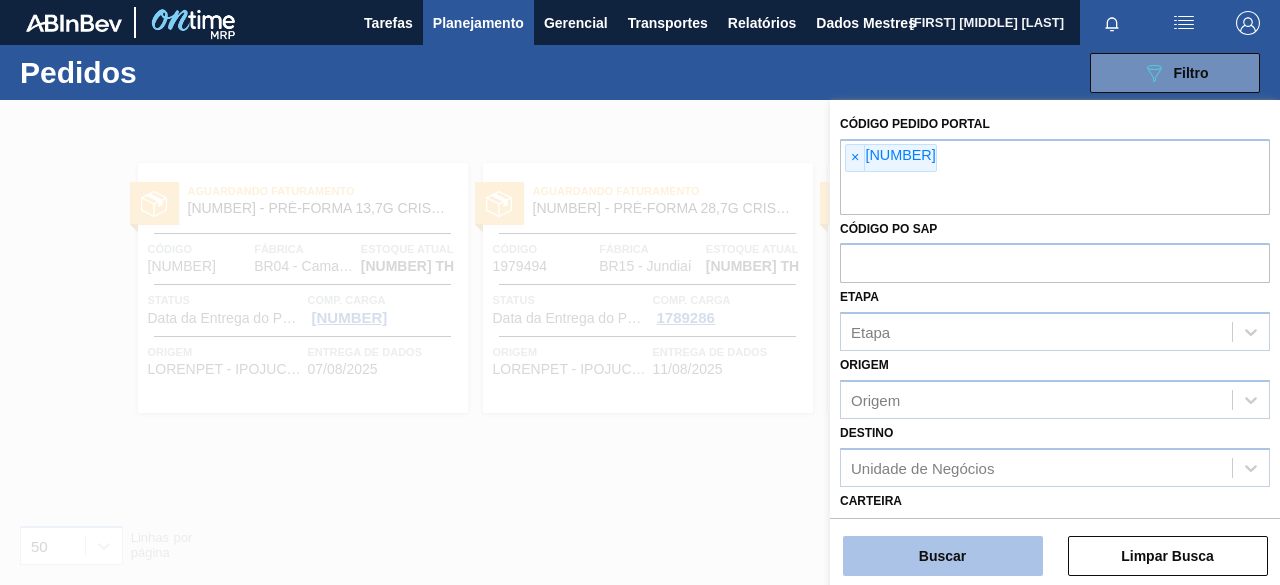 click on "Buscar" at bounding box center [942, 556] 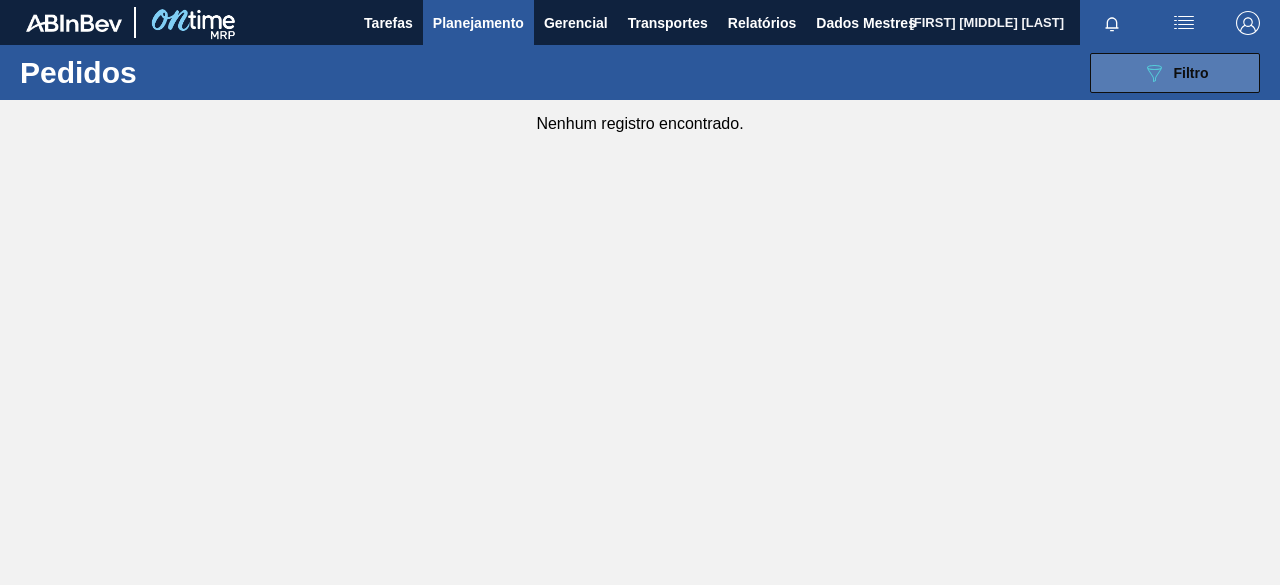click on "089F7B8B-B2A5-4AFE-B5C0-19BA573D28AC Filtro" at bounding box center [1175, 73] 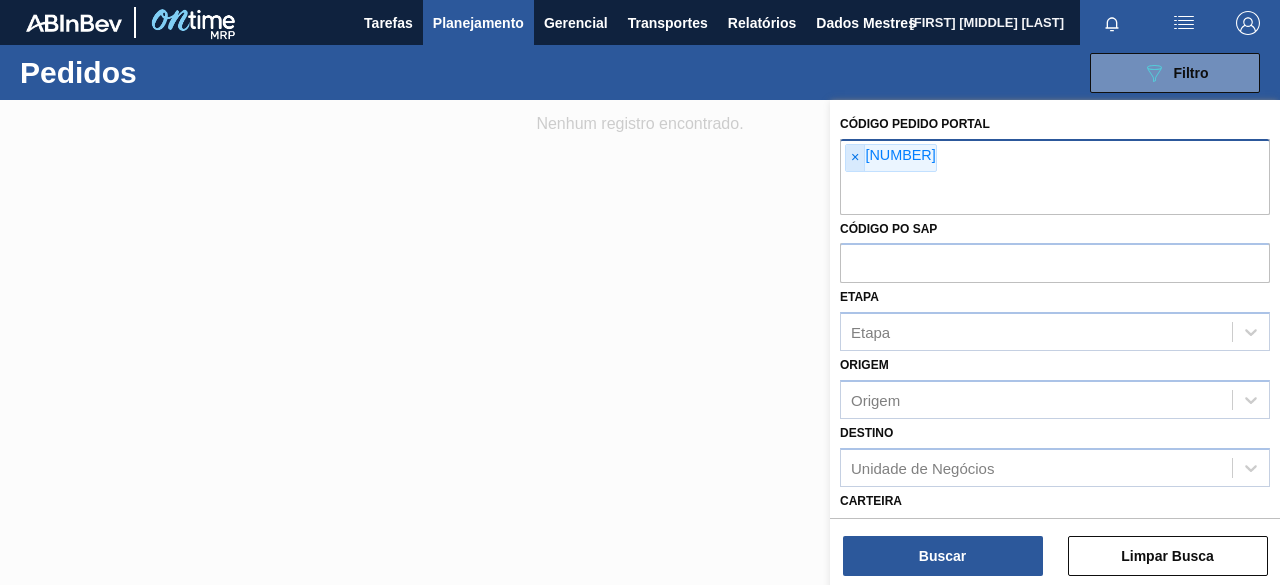 click on "×" at bounding box center (855, 157) 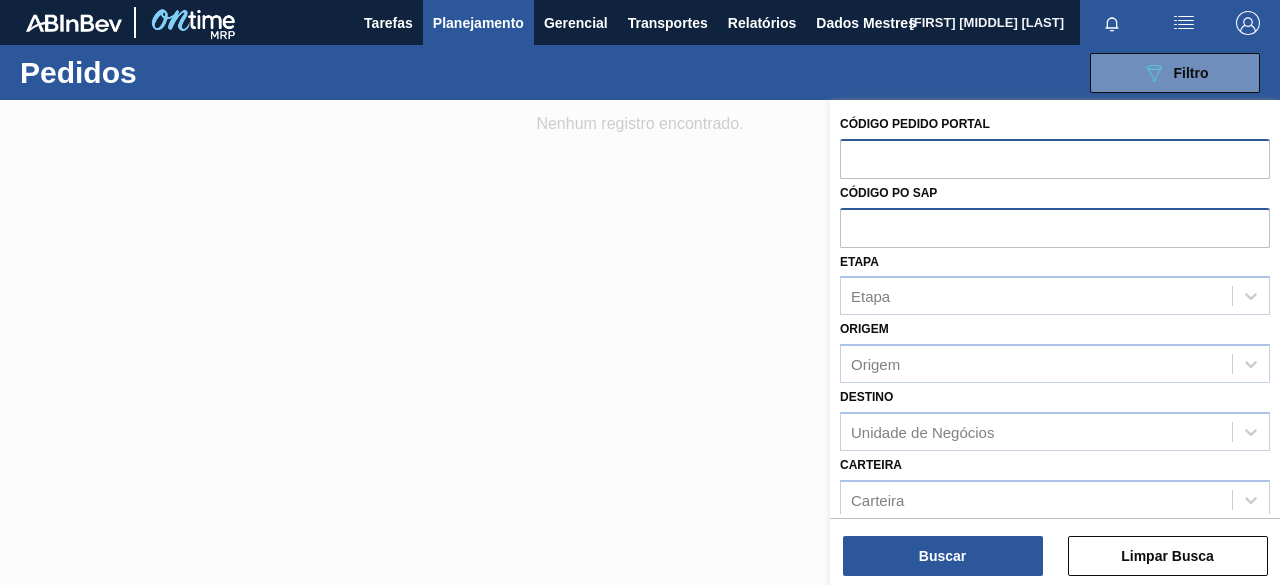 click at bounding box center [1055, 227] 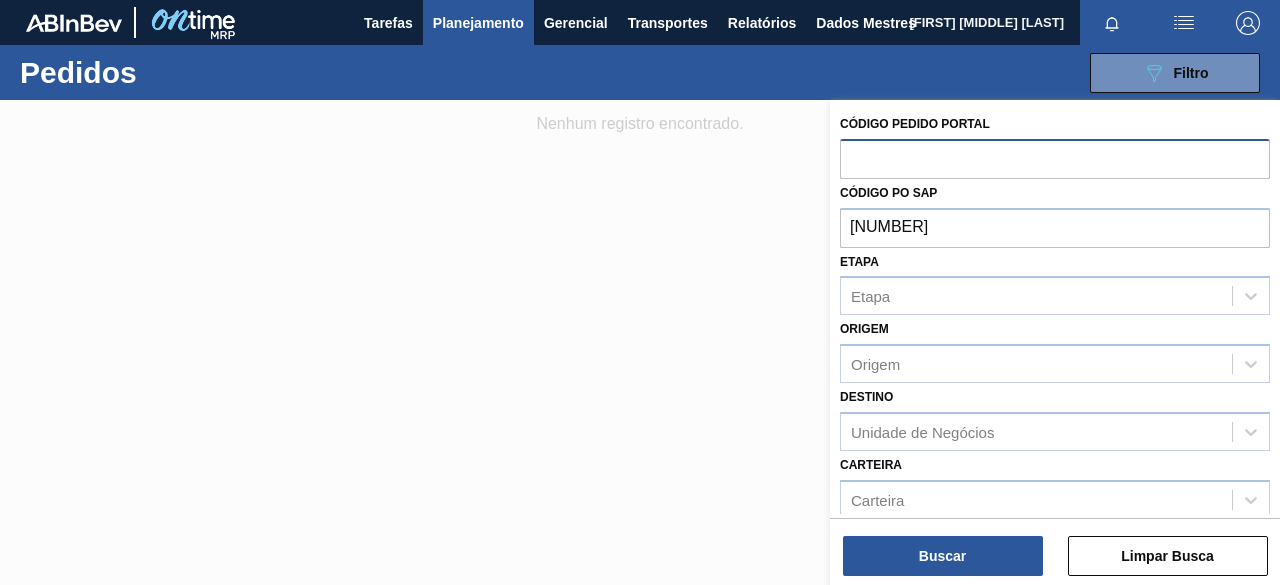 type 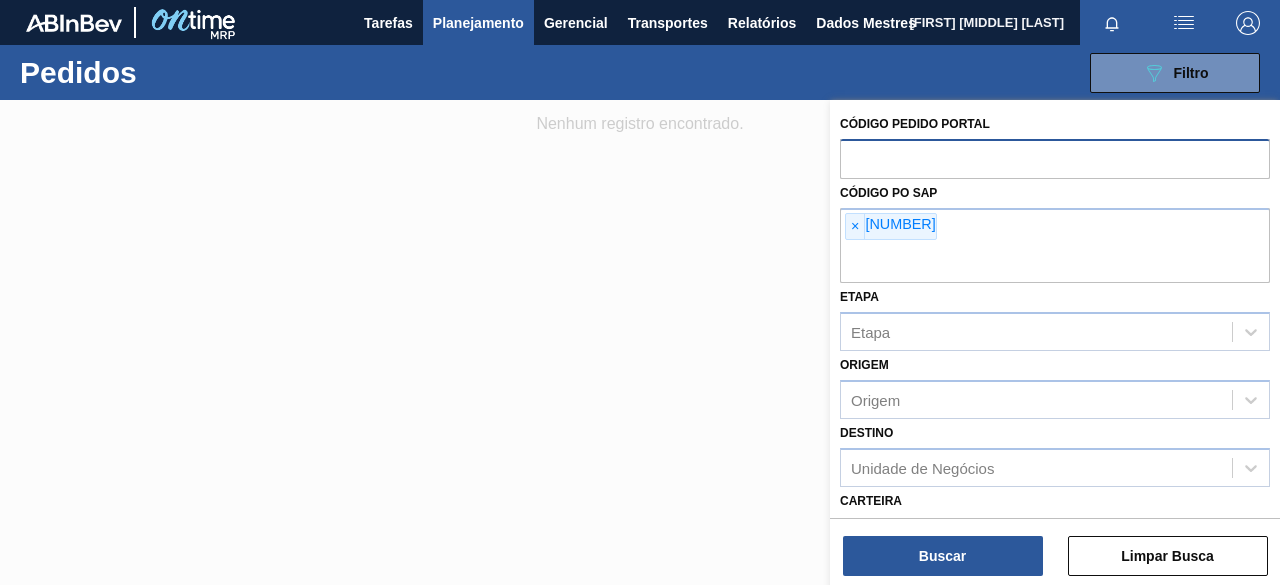 click on "Código Pedido Portal Código PO SAP × [NUMBER] Etapa Etapa Origem Origem Destino Unidade de Negócios Carteira Carteira Material Material Dados de Entrega de Data de Entrega até Hora de entrega de Hora de entrega até Mostrar itens pendentes Buscar Limpar Busca" at bounding box center (1055, 344) 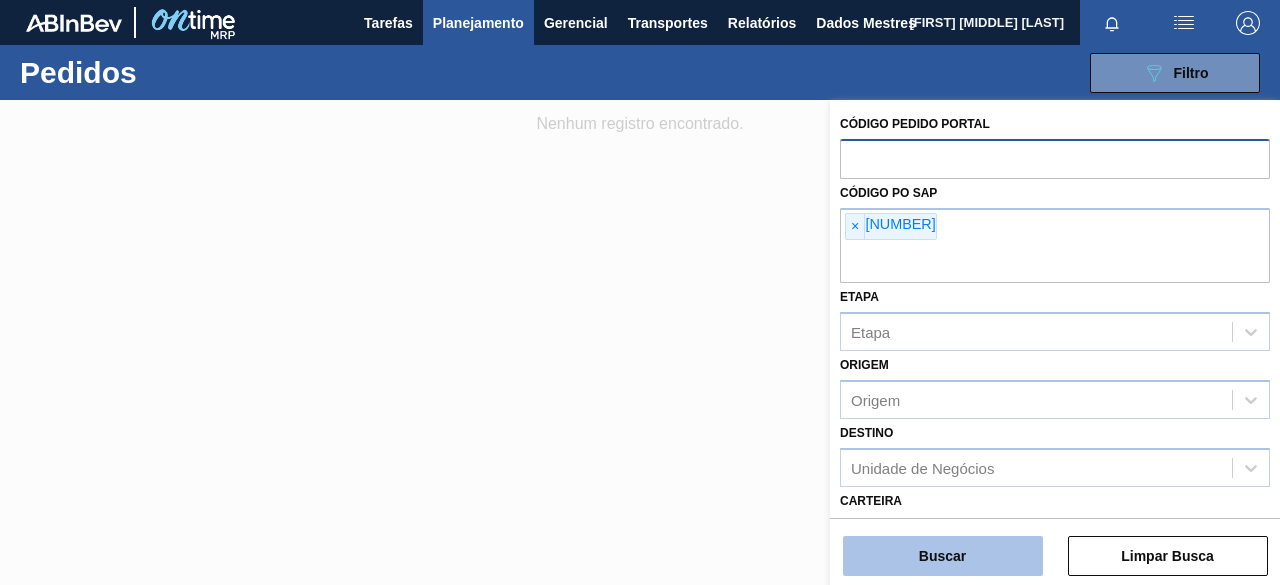 click on "Buscar" at bounding box center (943, 556) 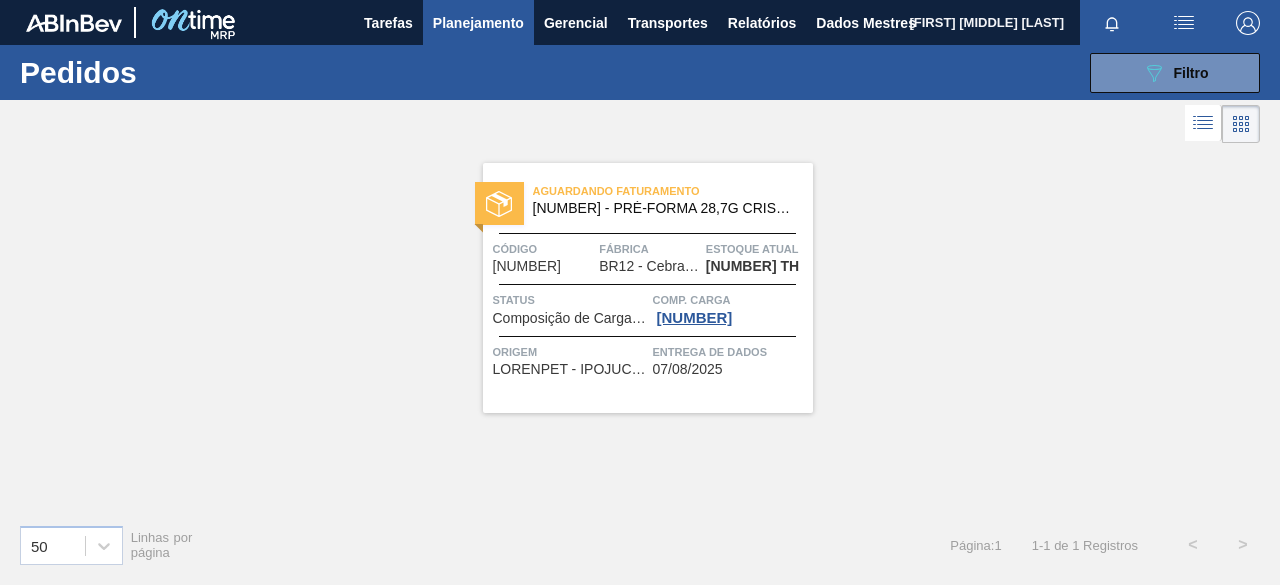 click on "Aguardando Faturamento" at bounding box center [616, 191] 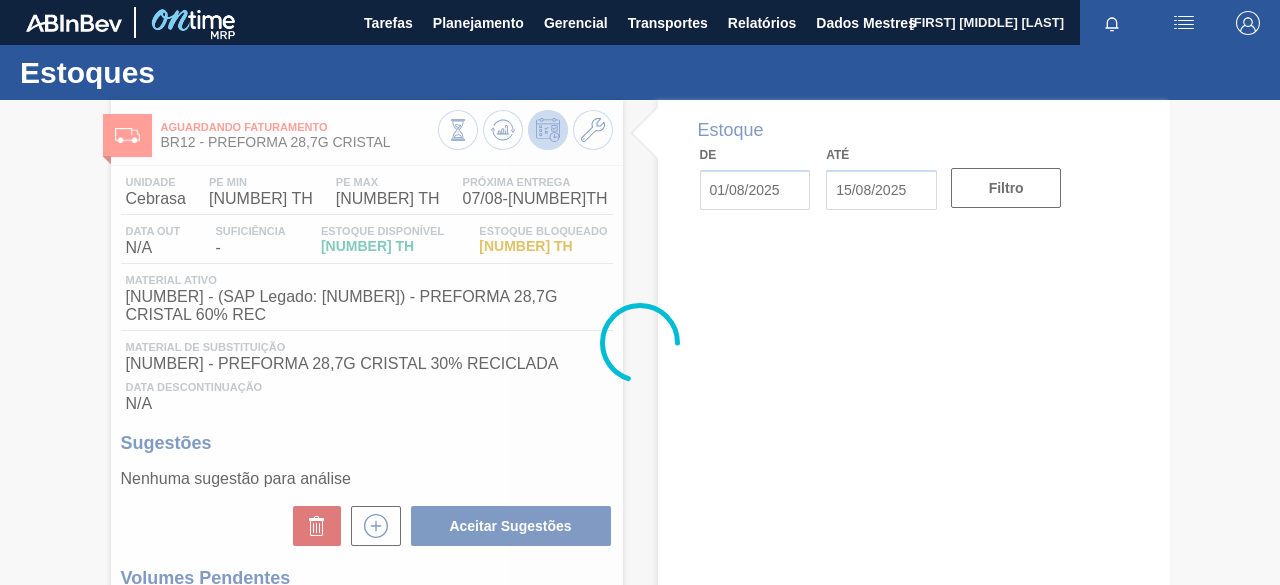 type on "01/08/2025" 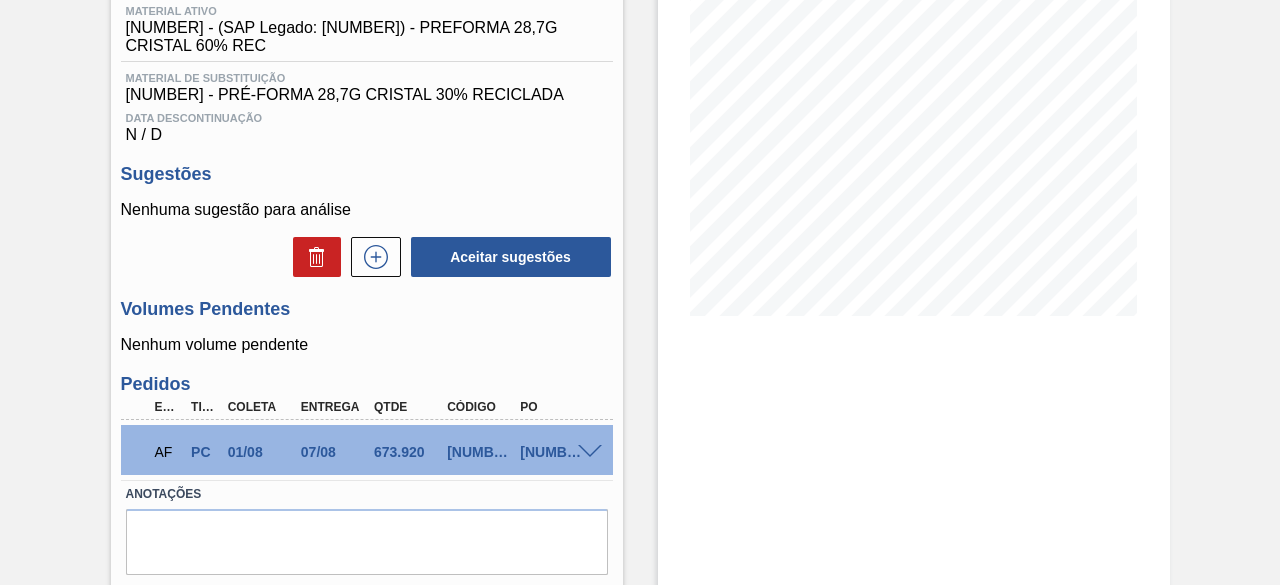 scroll, scrollTop: 300, scrollLeft: 0, axis: vertical 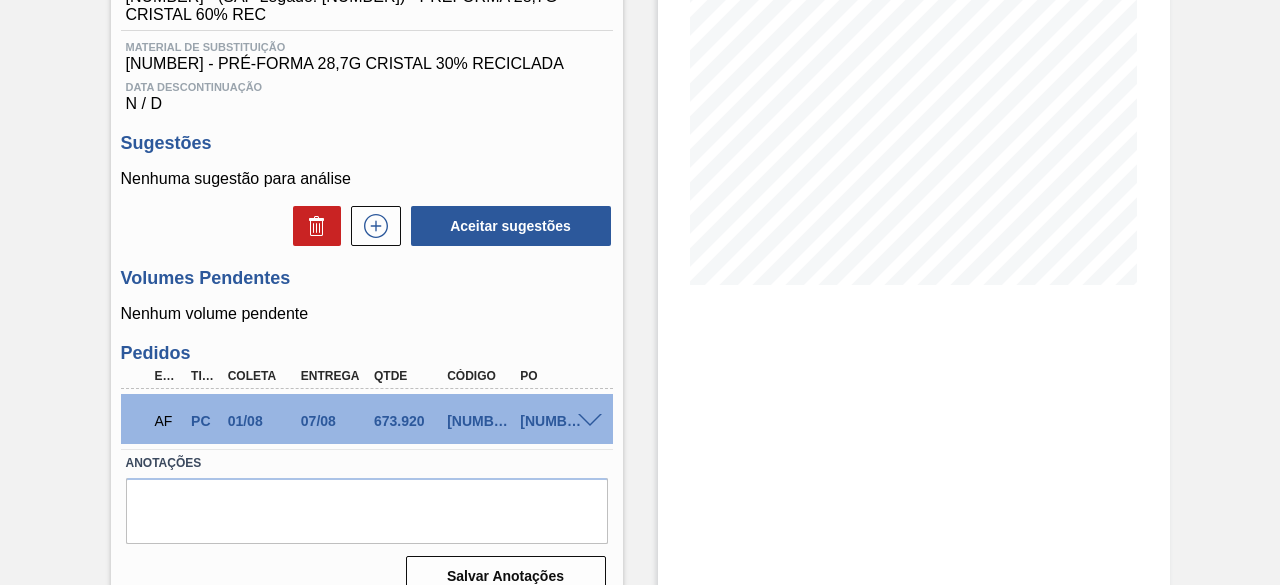click at bounding box center (590, 421) 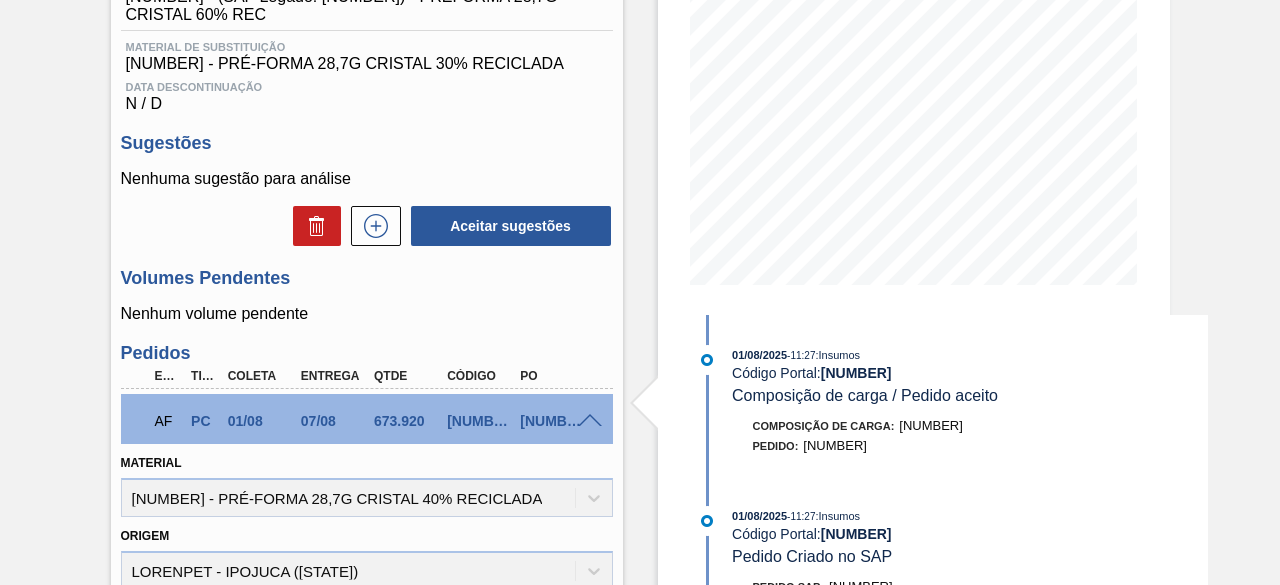 scroll, scrollTop: 0, scrollLeft: 0, axis: both 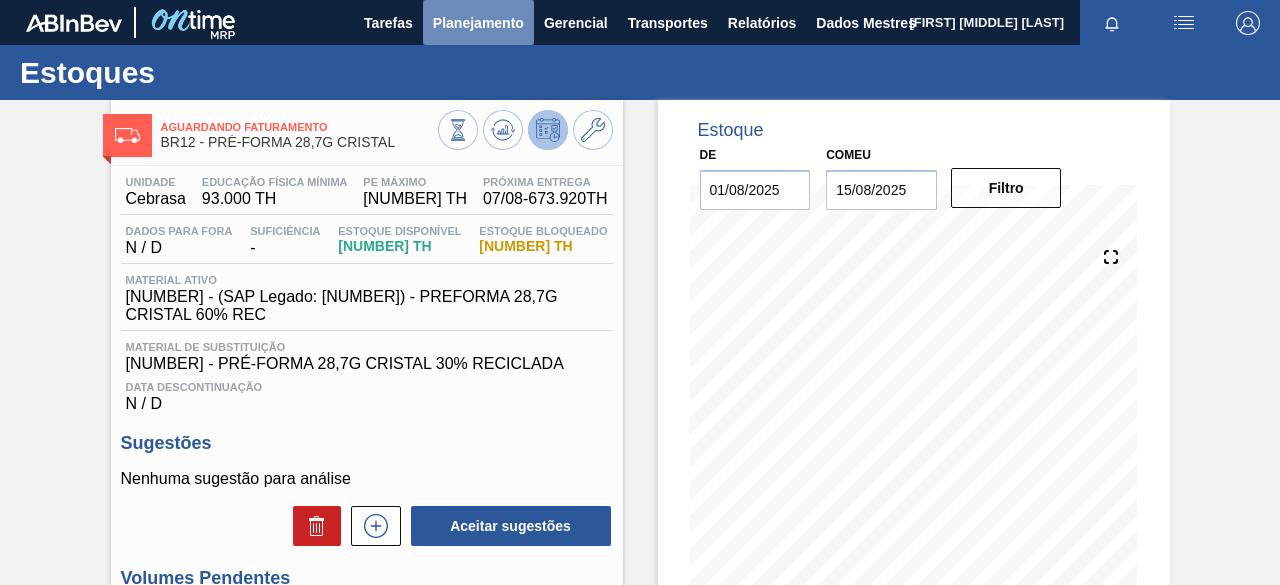 click on "Planejamento" at bounding box center [478, 23] 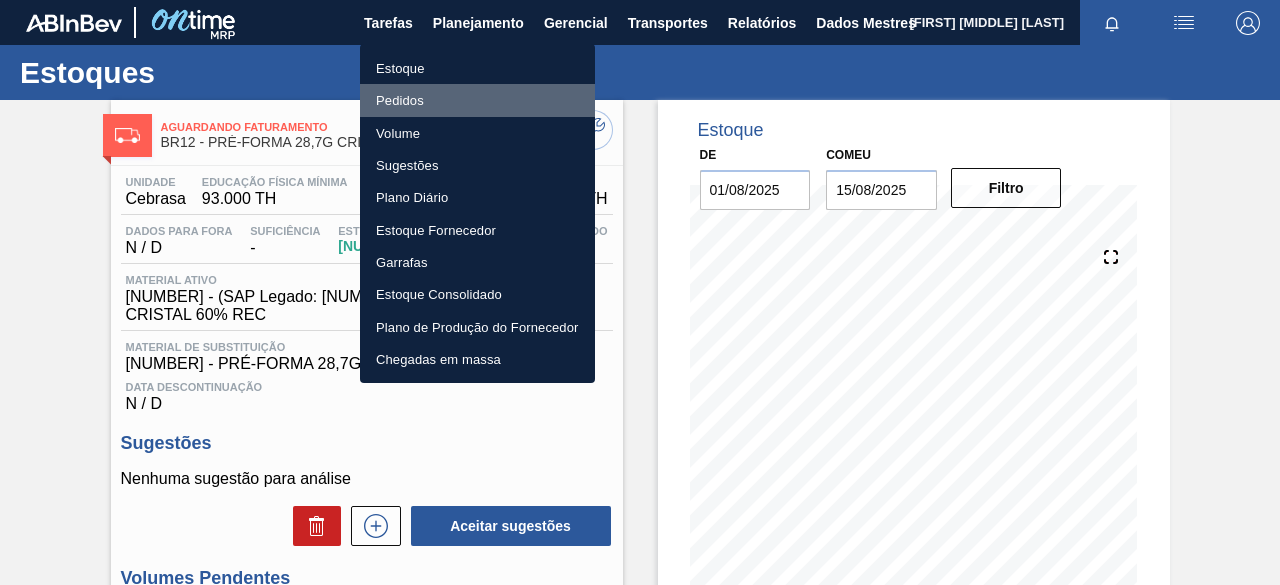 click on "Pedidos" at bounding box center (477, 100) 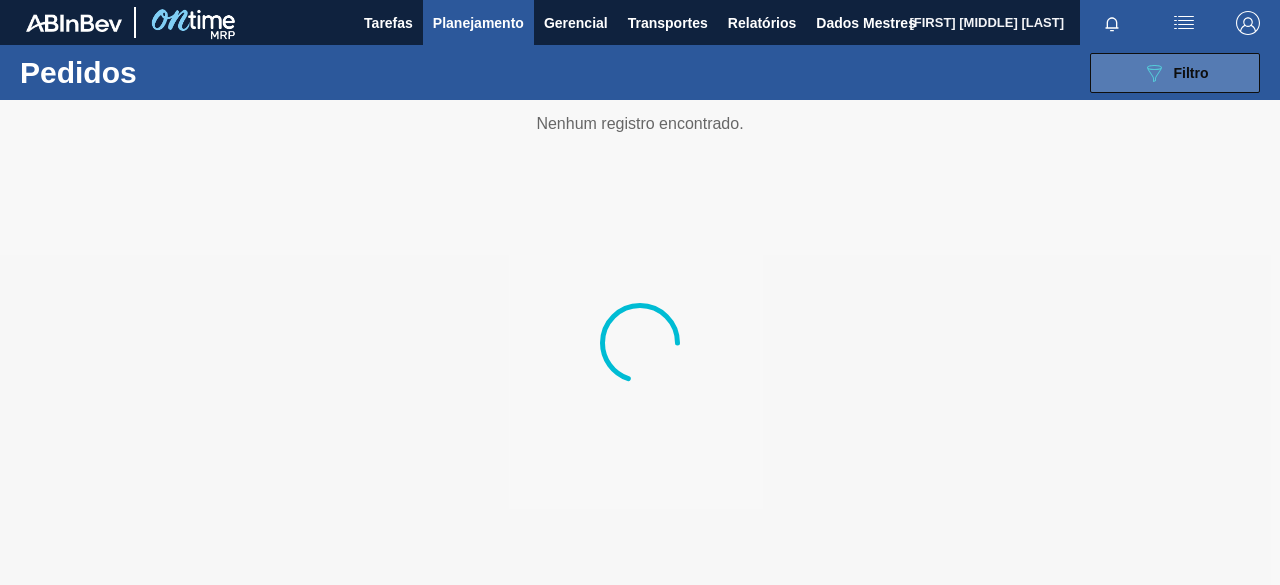 click on "089F7B8B-B2A5-4AFE-B5C0-19BA573D28AC" 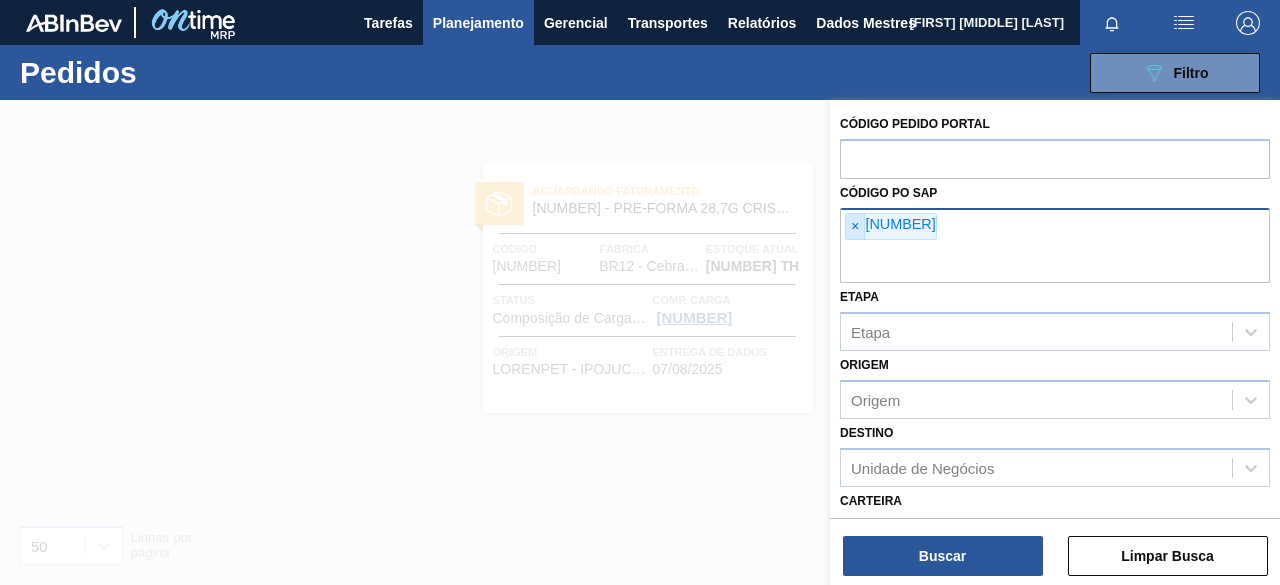 click on "×" at bounding box center [855, 226] 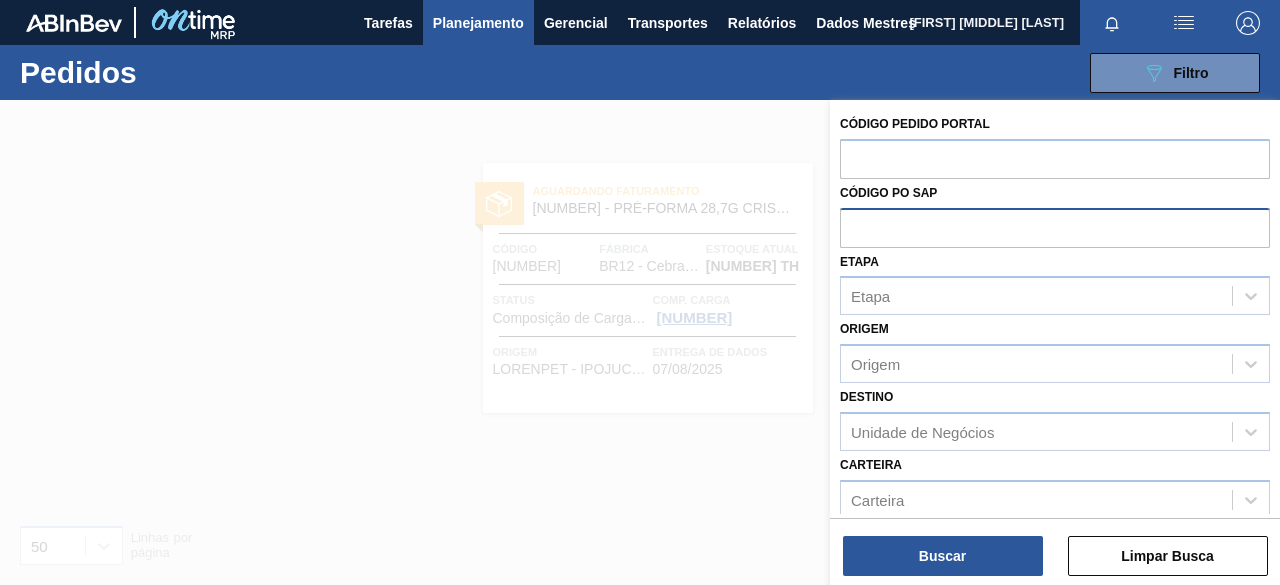 paste on "[NUMBER]" 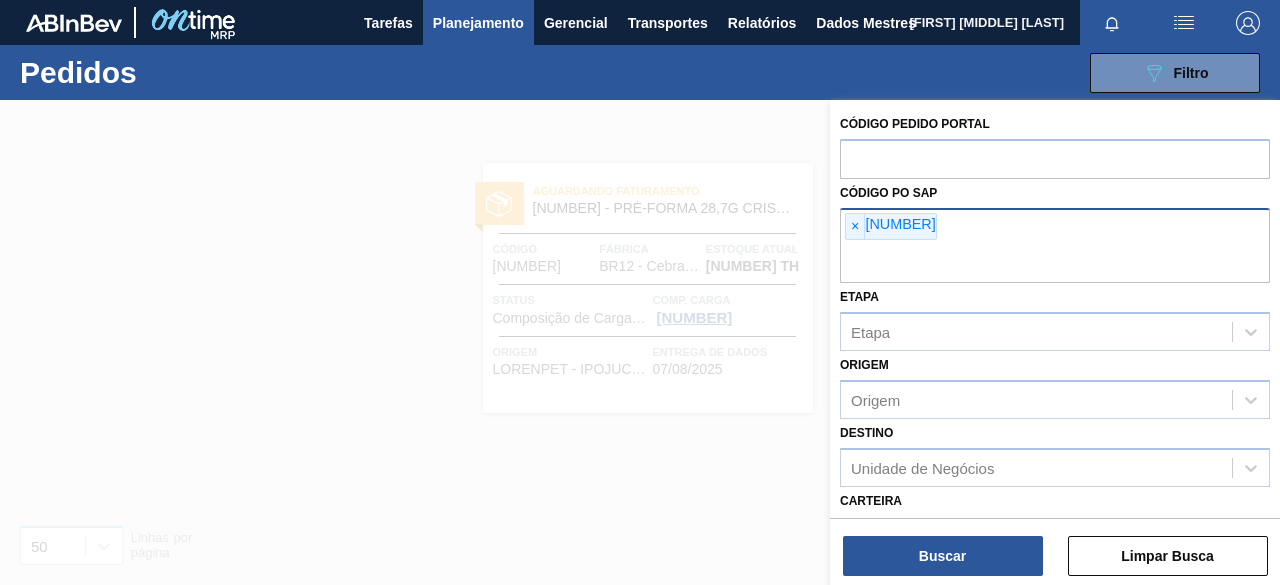 paste on "[NUMBER]" 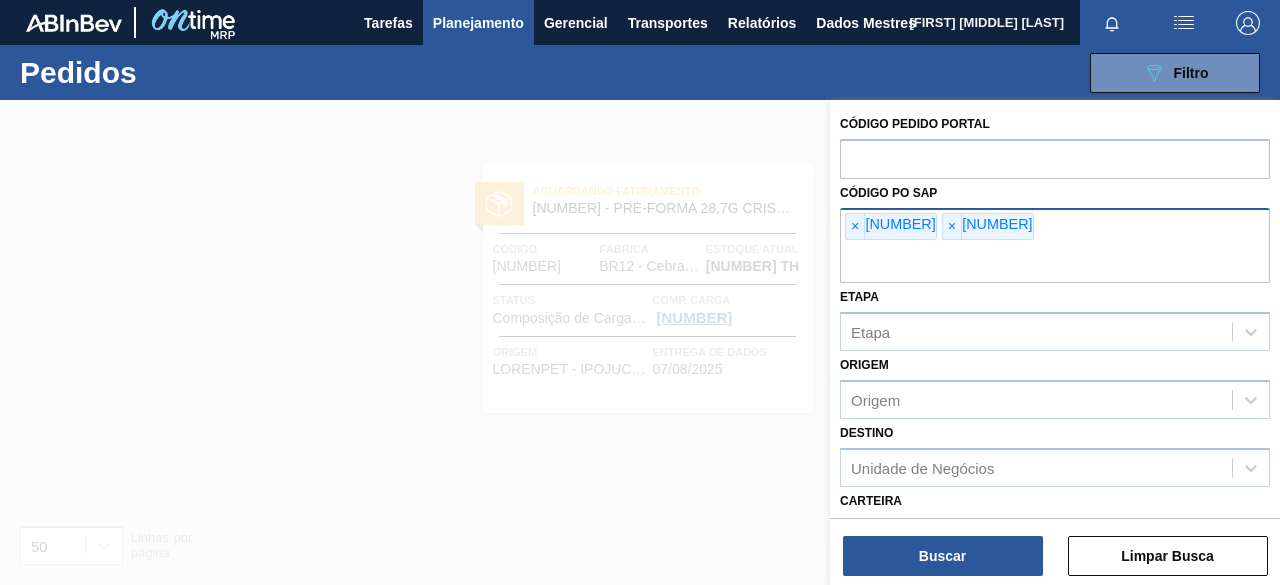 paste on "[NUMBER]" 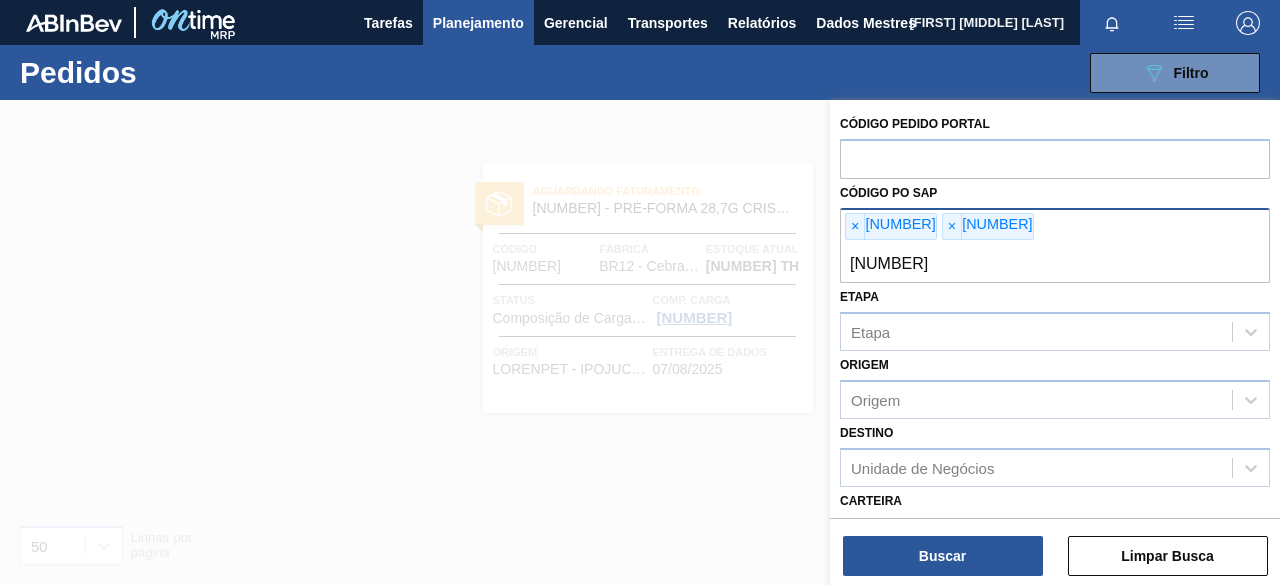 type 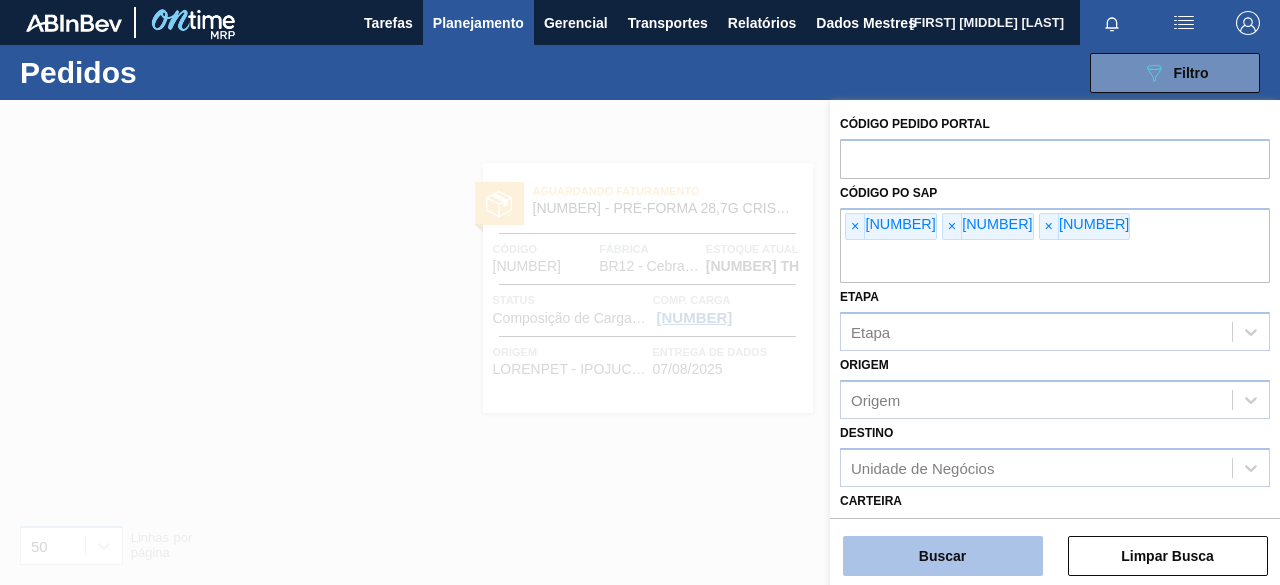 click on "Buscar" at bounding box center [943, 556] 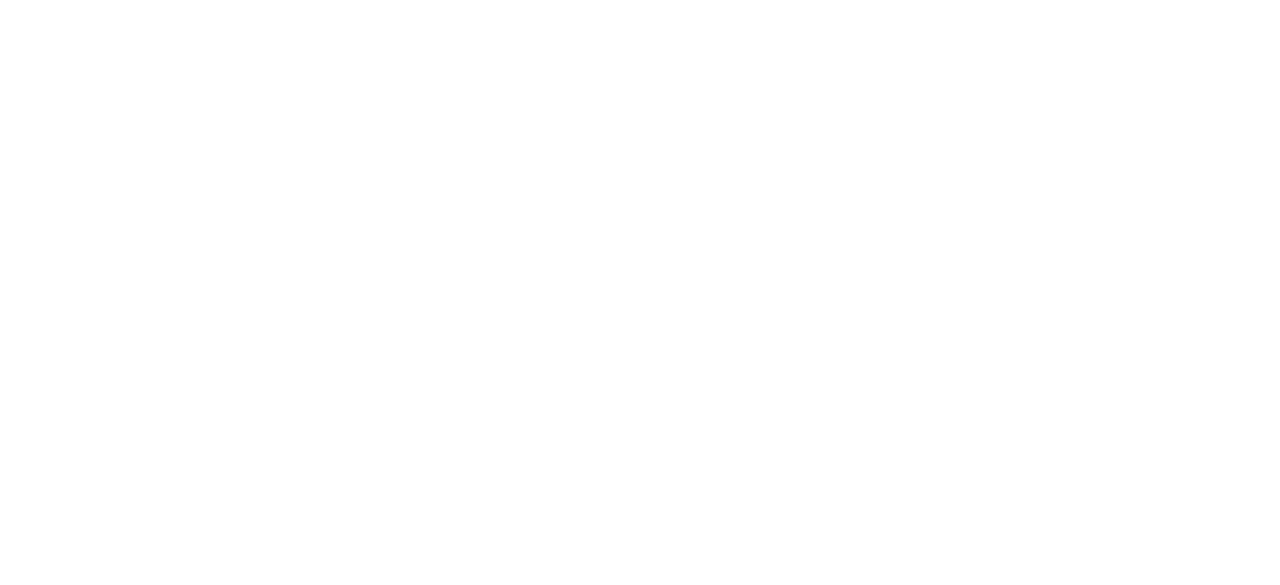scroll, scrollTop: 0, scrollLeft: 0, axis: both 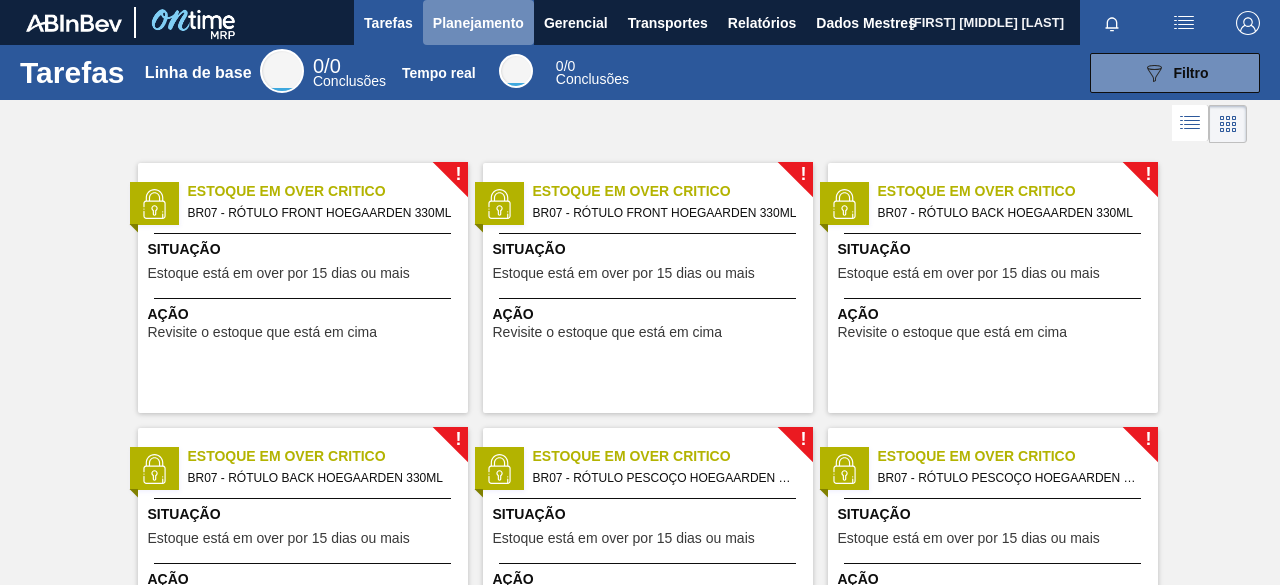 click on "Planejamento" at bounding box center [478, 23] 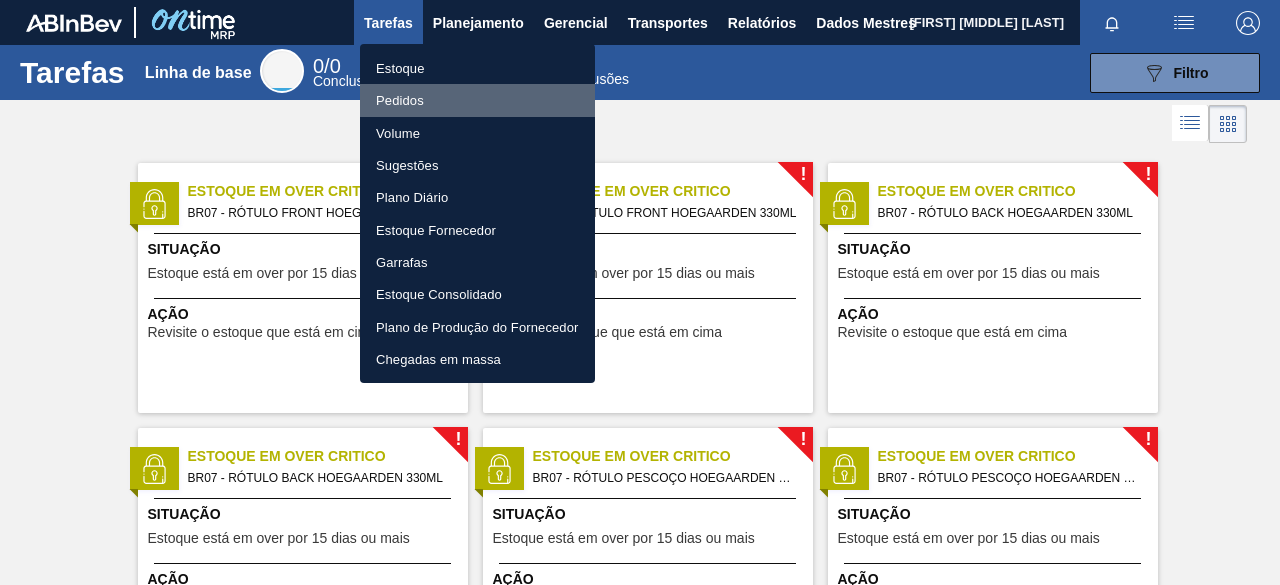 click on "Pedidos" at bounding box center (477, 100) 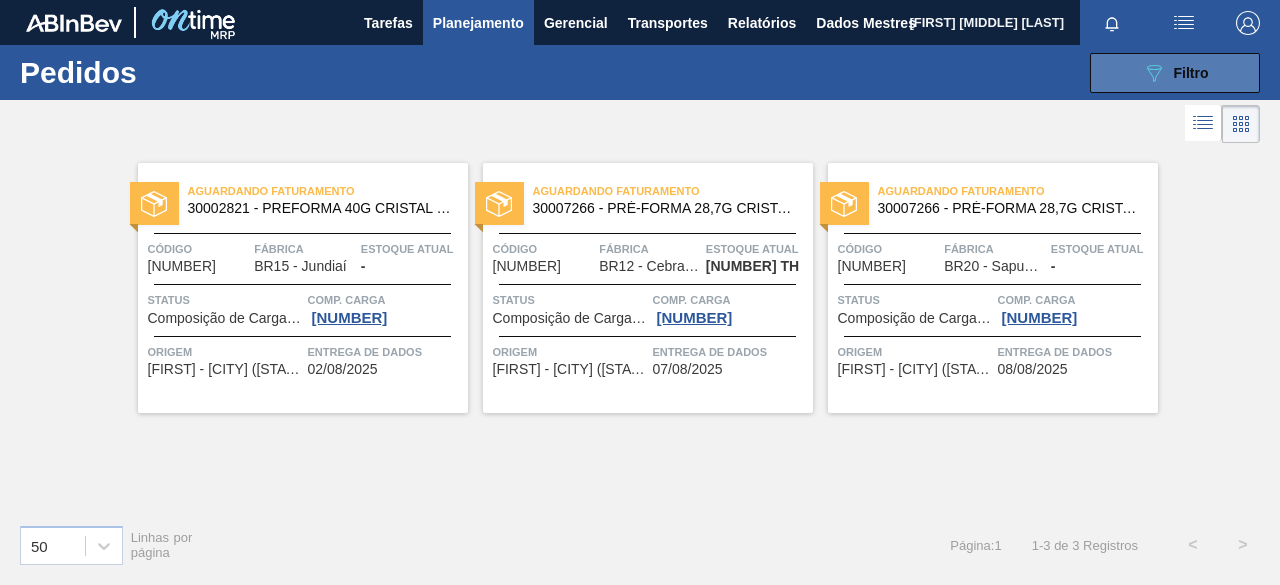 click on "089F7B8B-B2A5-4AFE-B5C0-19BA573D28AC Filtro" at bounding box center [1175, 73] 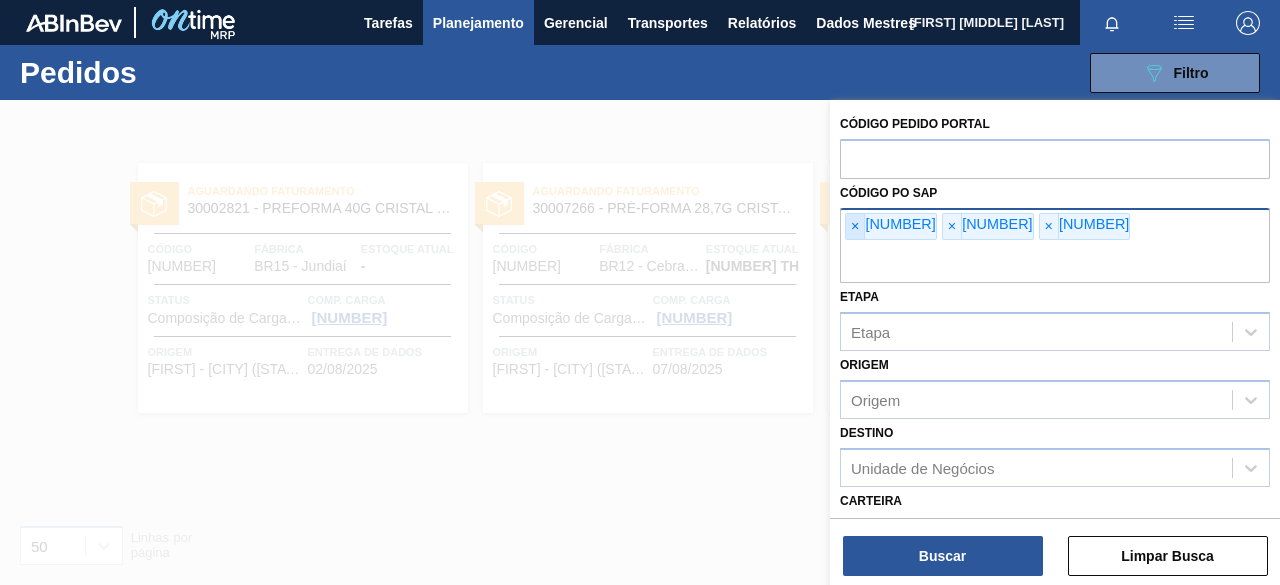 click on "×" at bounding box center (855, 227) 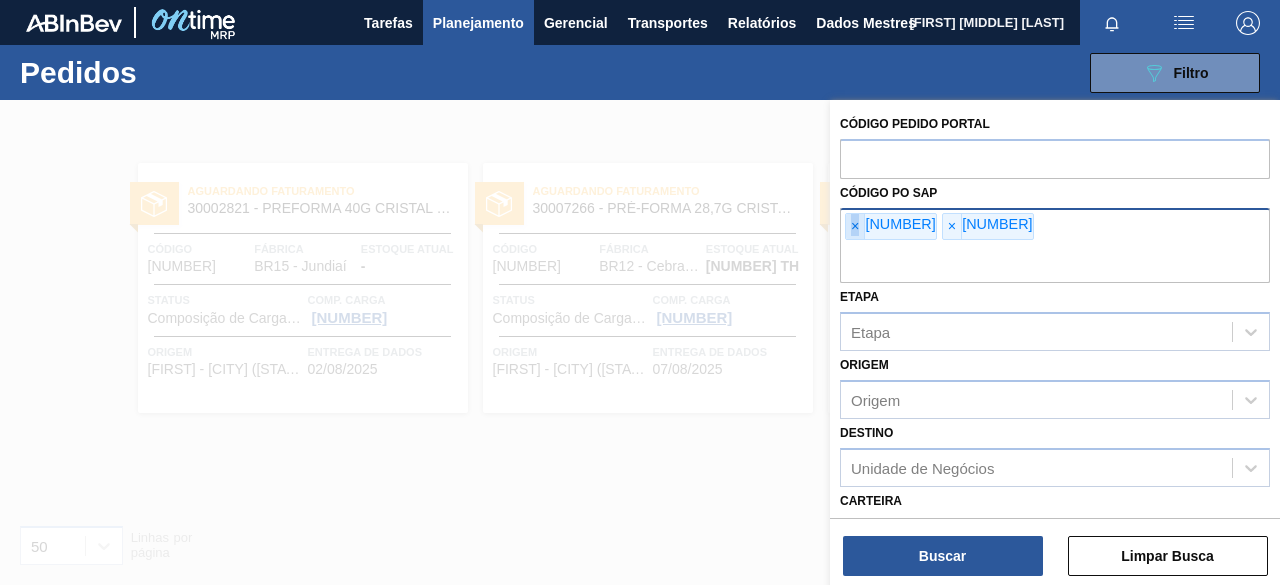 click on "×" at bounding box center (855, 227) 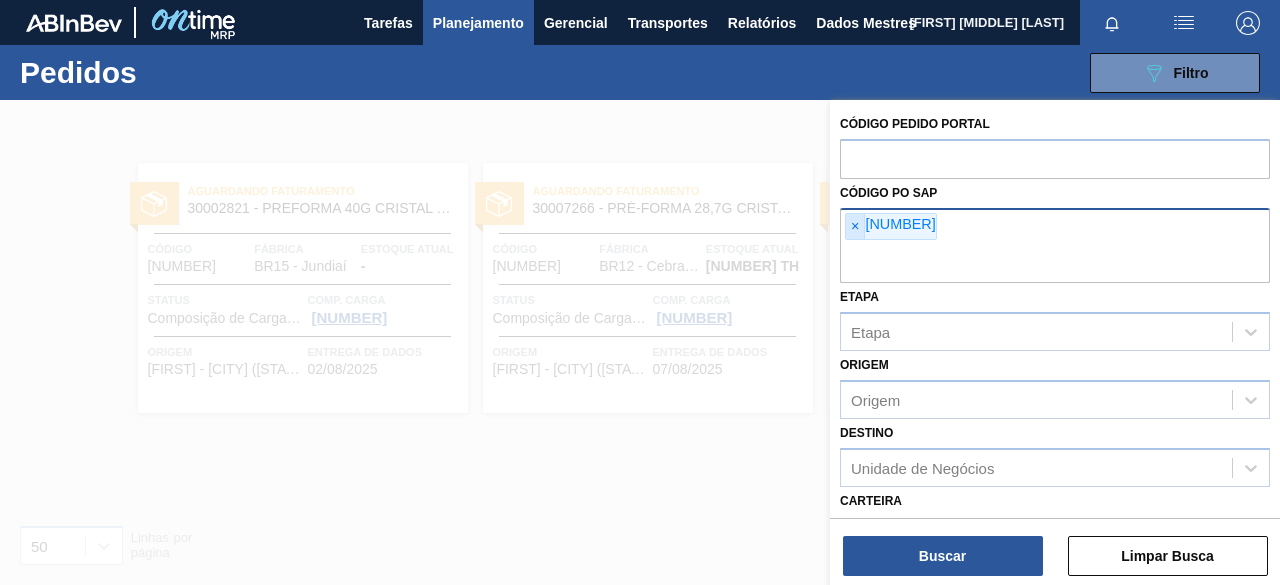 click on "×" at bounding box center (855, 227) 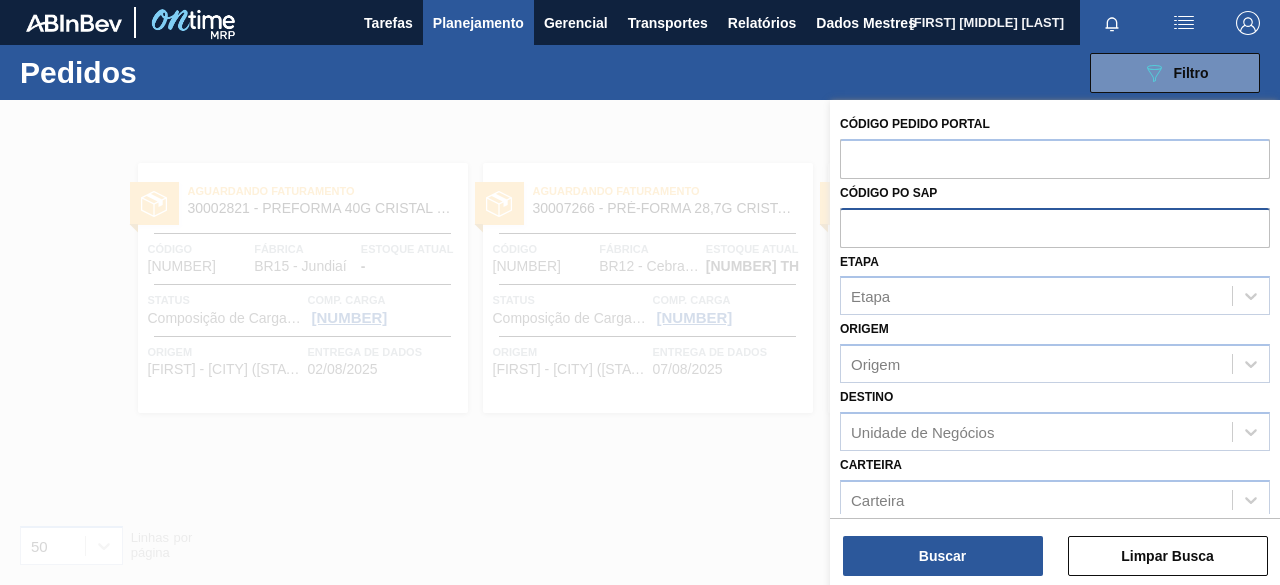 paste on "5800336507" 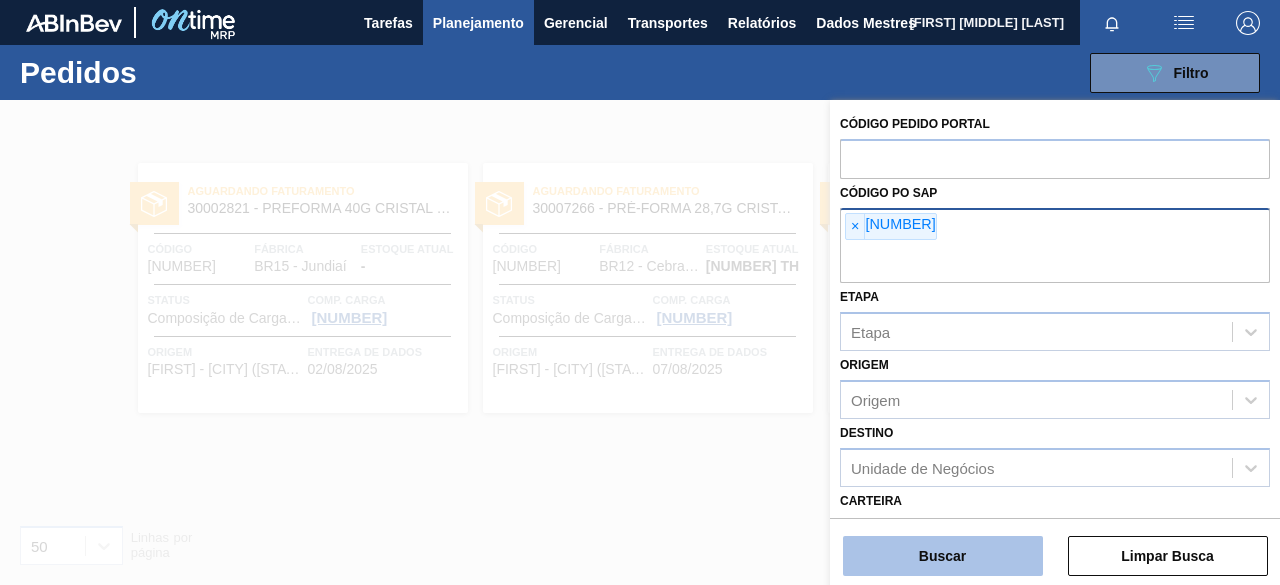 click on "Buscar" at bounding box center [942, 556] 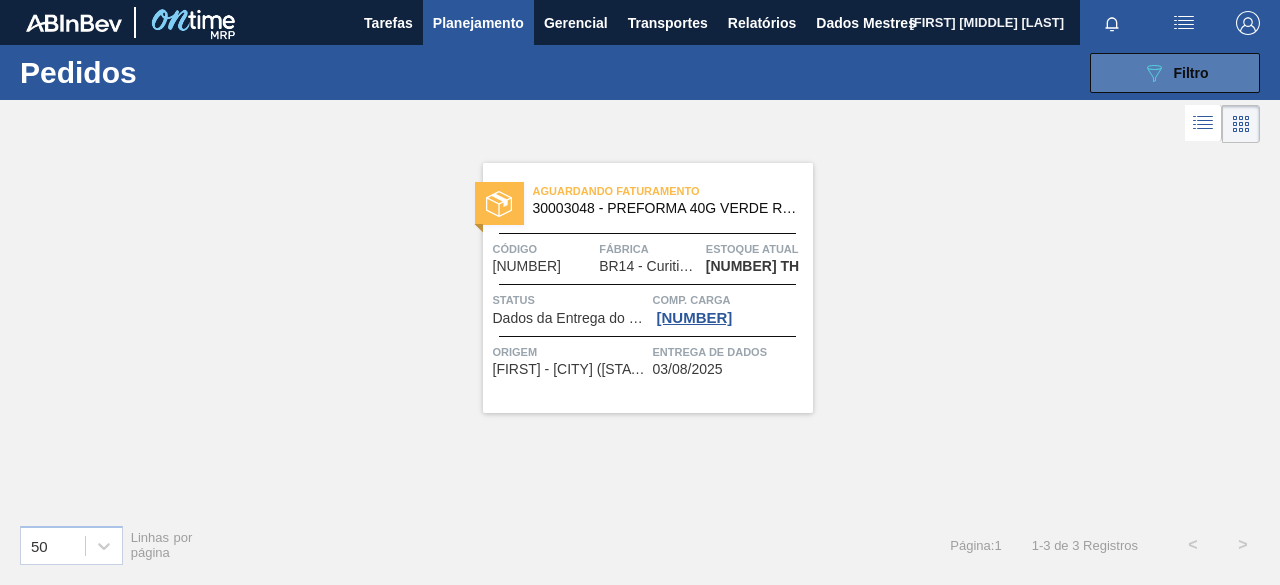 click on "089F7B8B-B2A5-4AFE-B5C0-19BA573D28AC Filtro" at bounding box center [1175, 73] 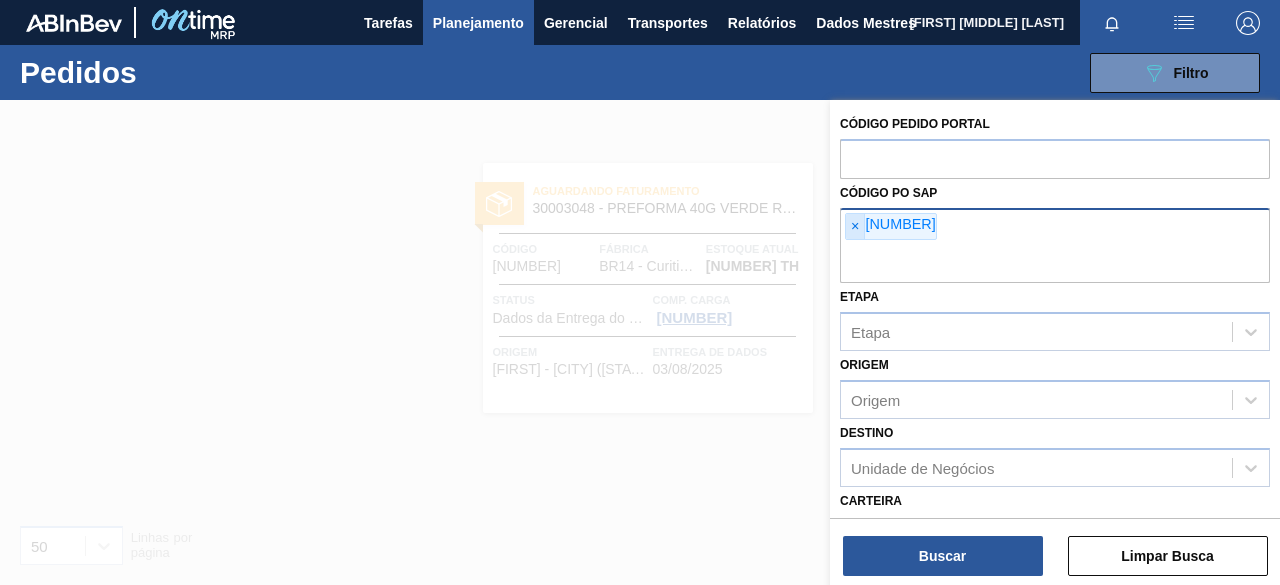 click on "×" at bounding box center [855, 227] 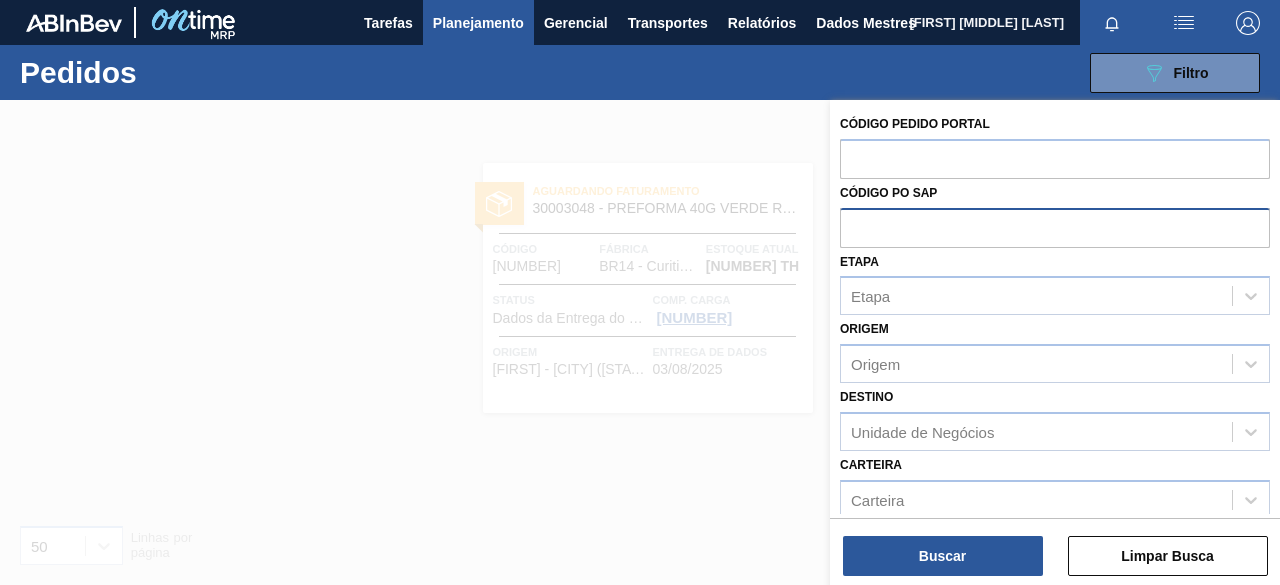 paste on "5800303621" 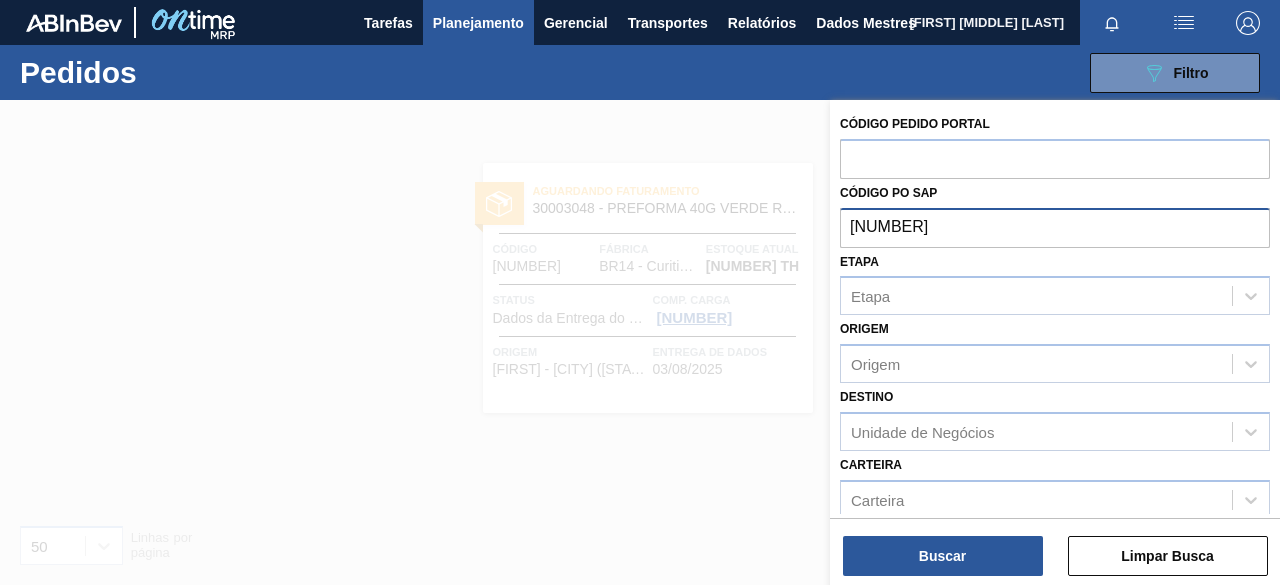 type 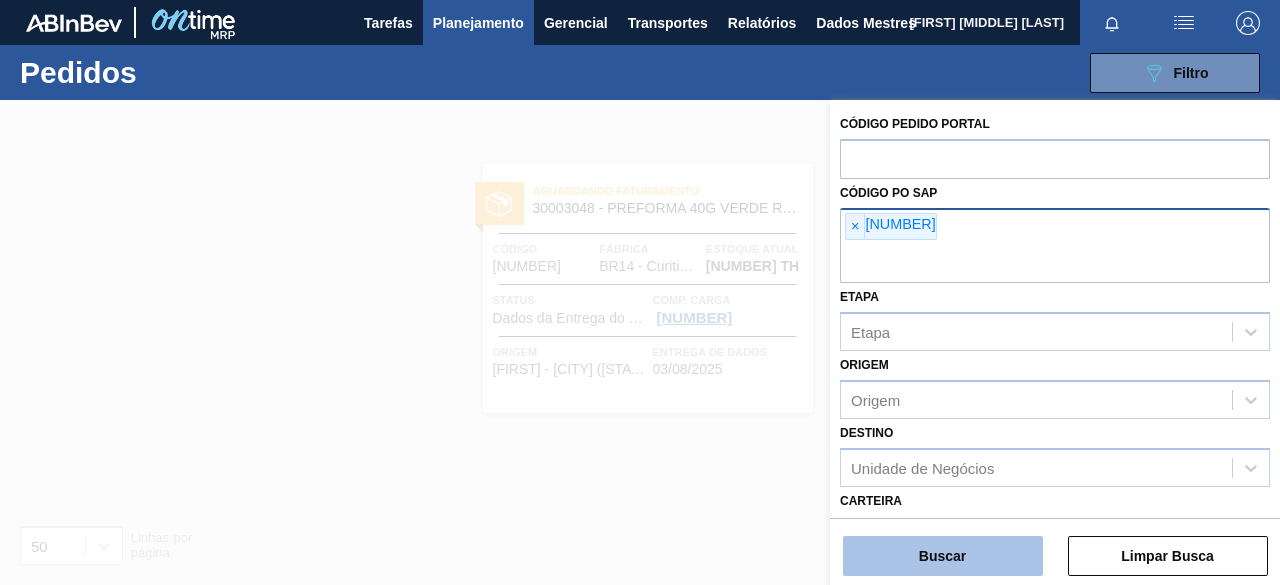 click on "Buscar" at bounding box center [942, 556] 